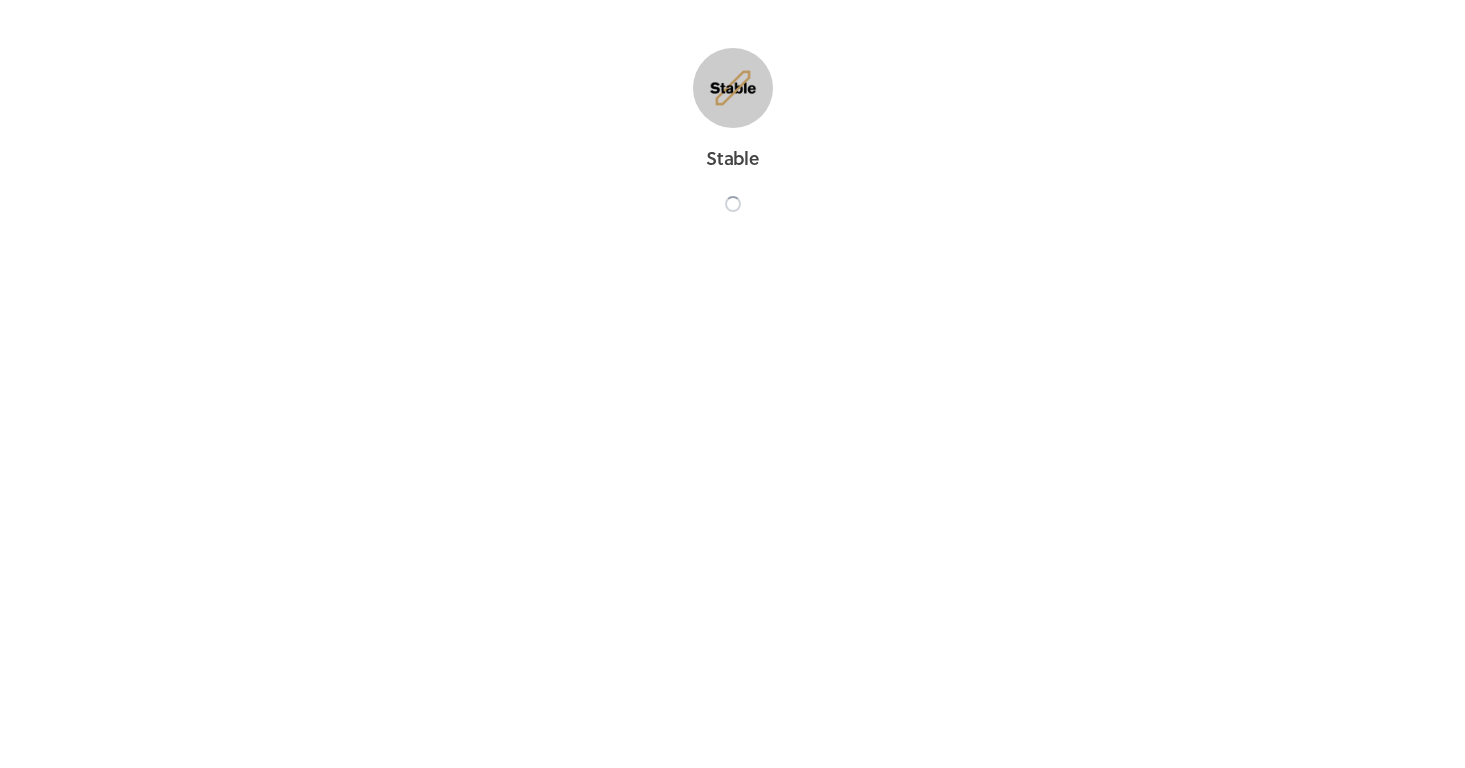 scroll, scrollTop: 0, scrollLeft: 0, axis: both 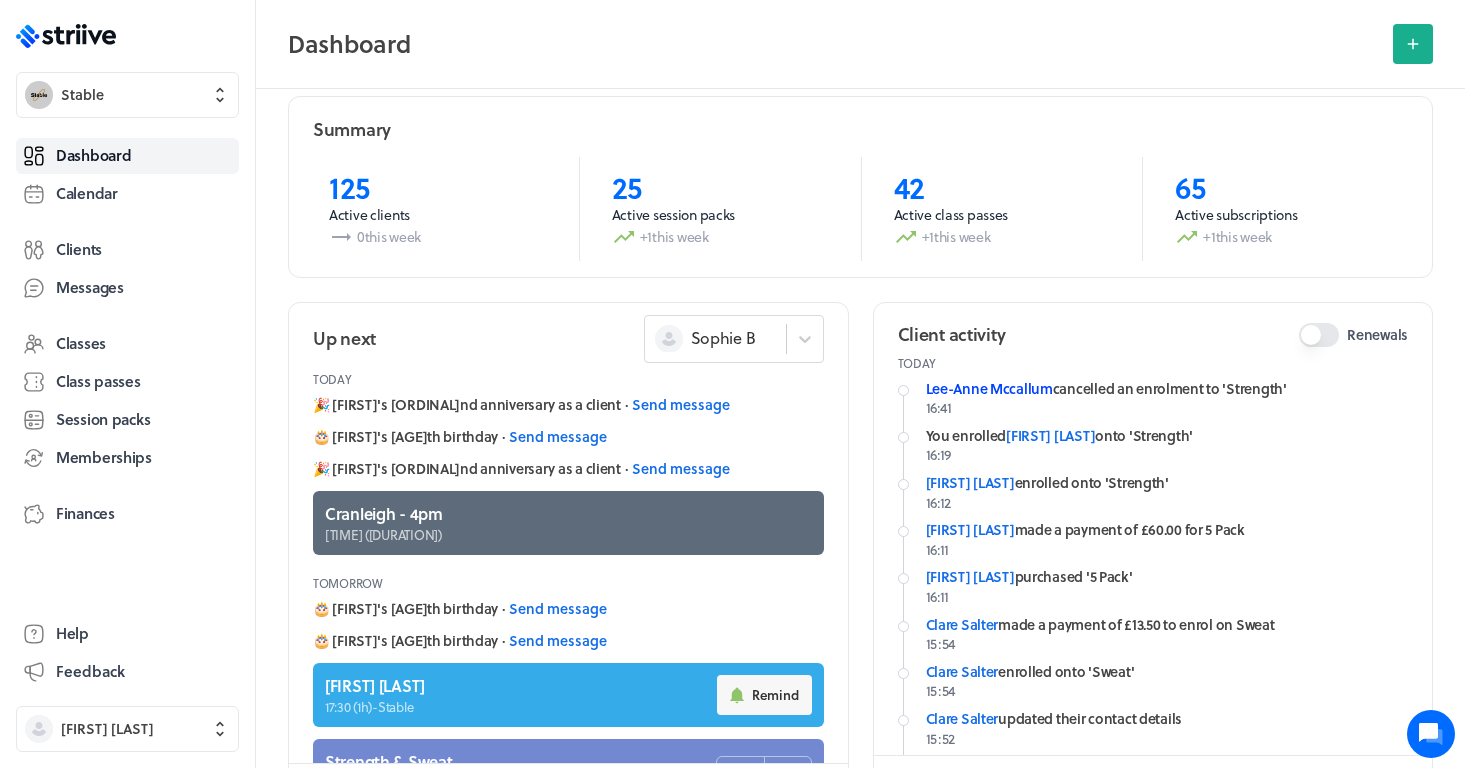 click on "Lee-Anne Mccallum" at bounding box center (989, 388) 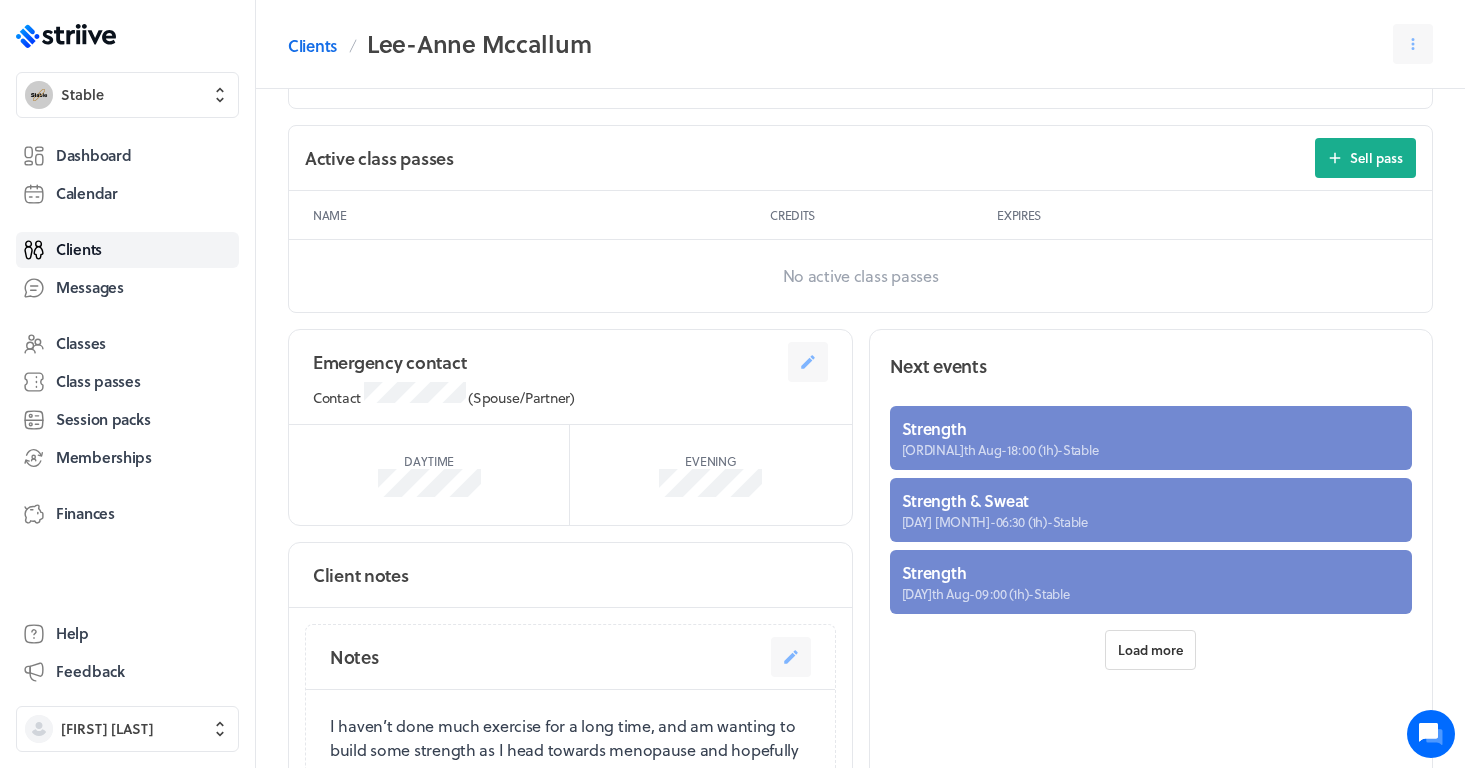 scroll, scrollTop: 942, scrollLeft: 0, axis: vertical 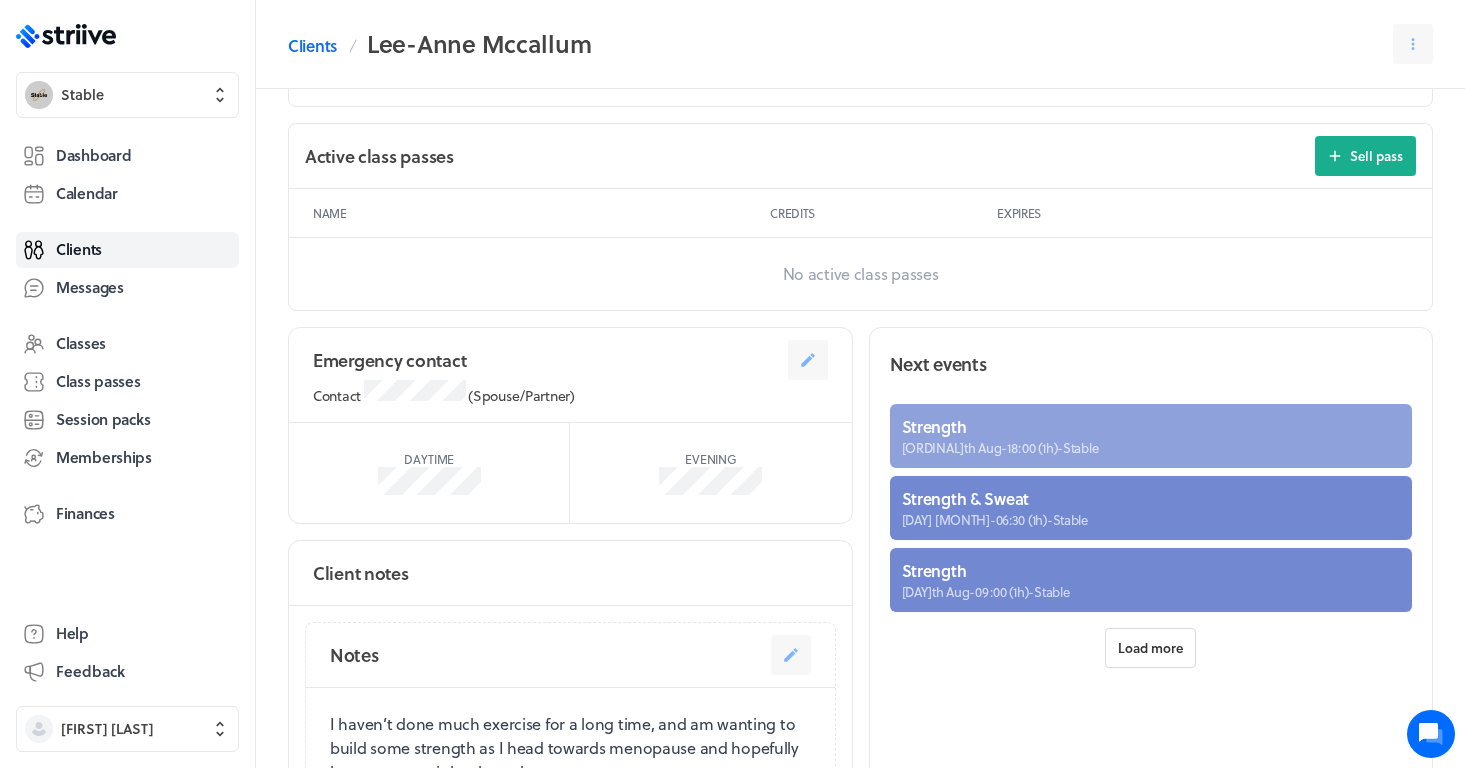 click at bounding box center [1151, 436] 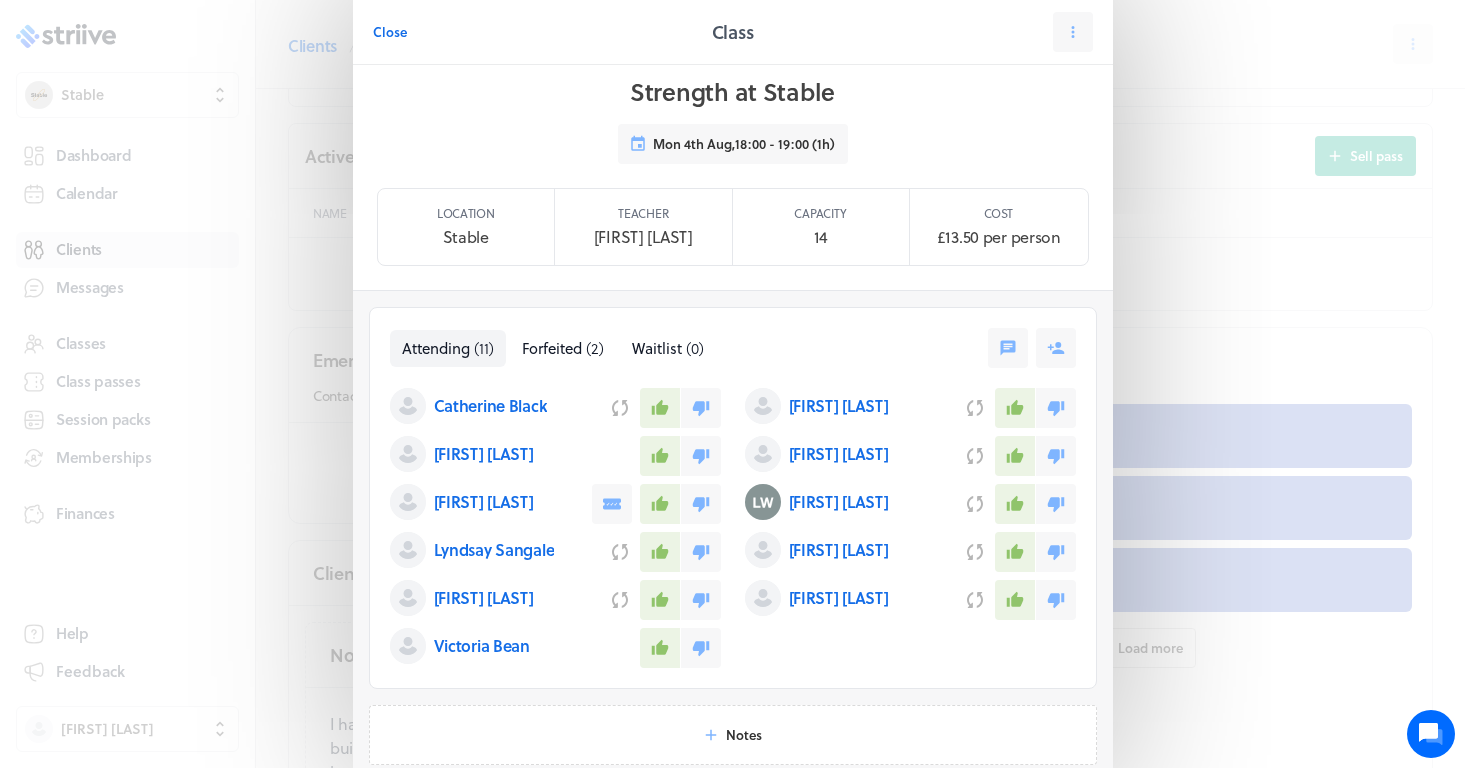 scroll, scrollTop: 44, scrollLeft: 0, axis: vertical 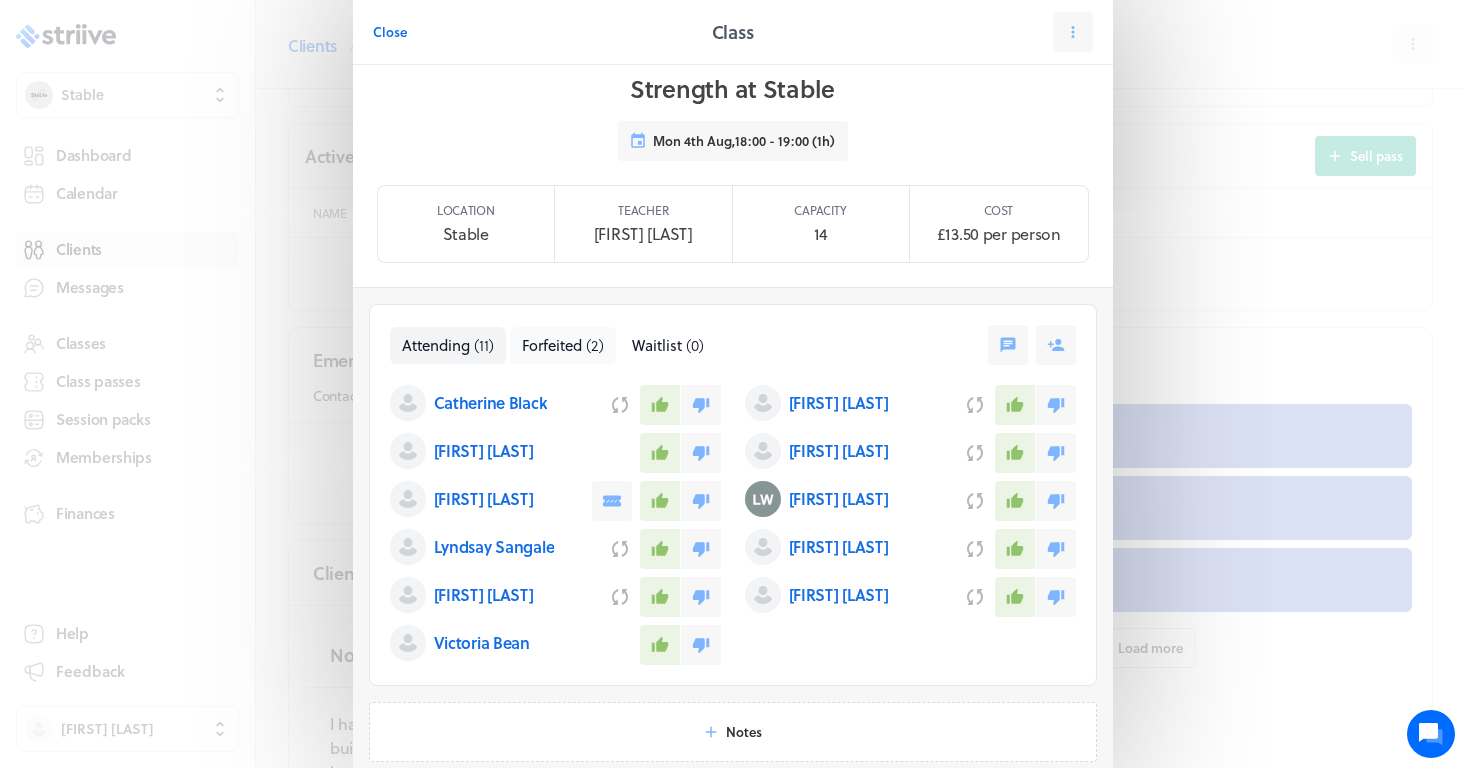 click on "Forfeited ( 2 )" at bounding box center (563, 345) 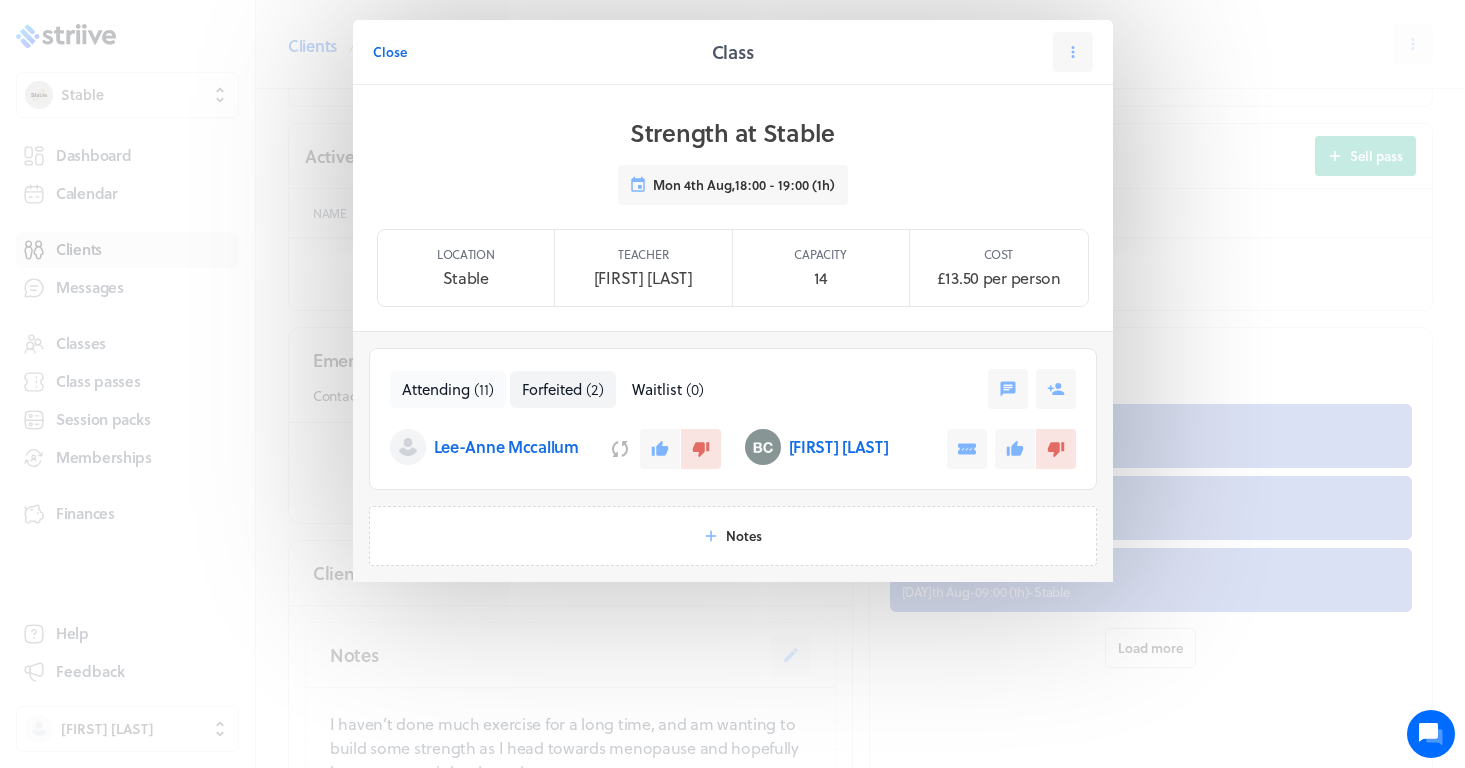 click on "Attending" at bounding box center (436, 389) 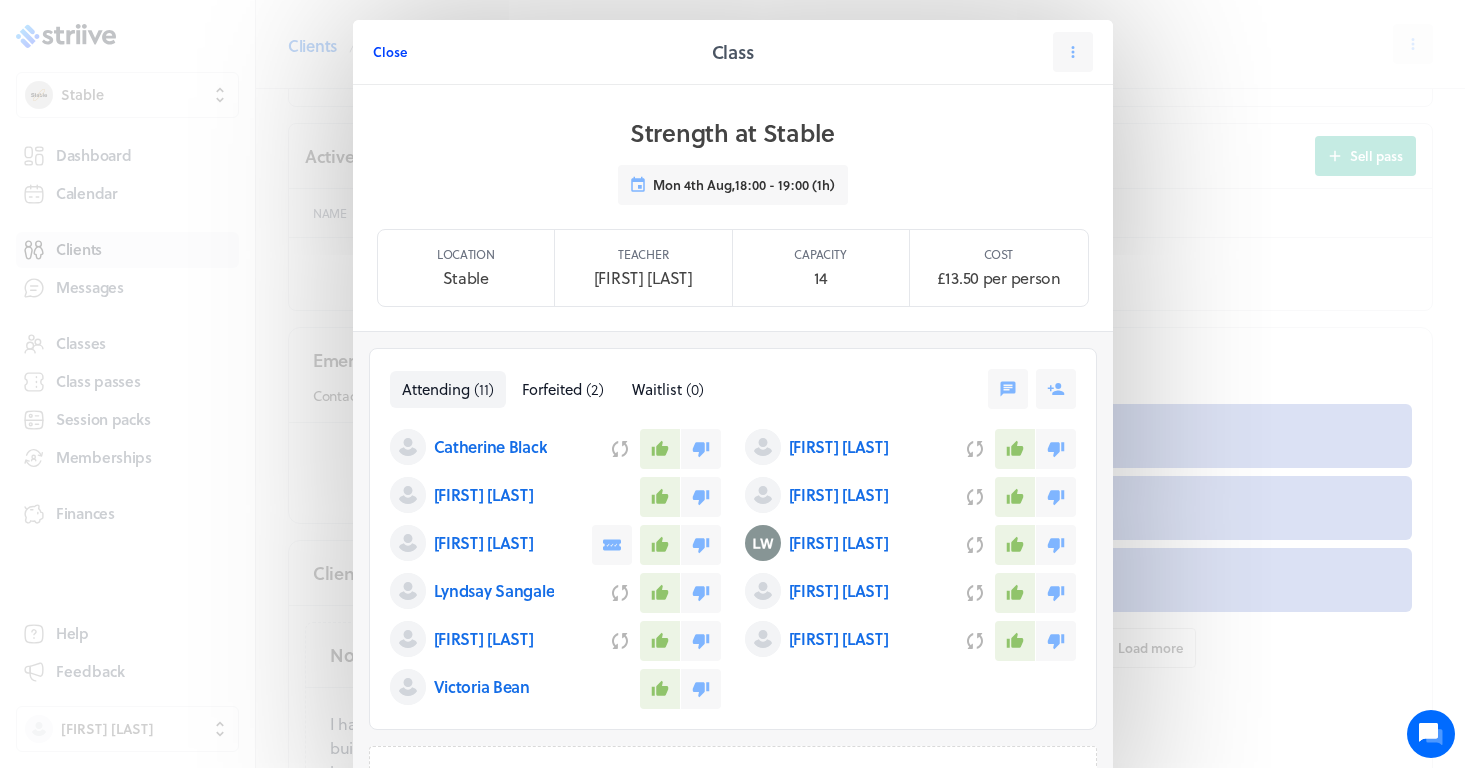click on "Close" at bounding box center [390, 52] 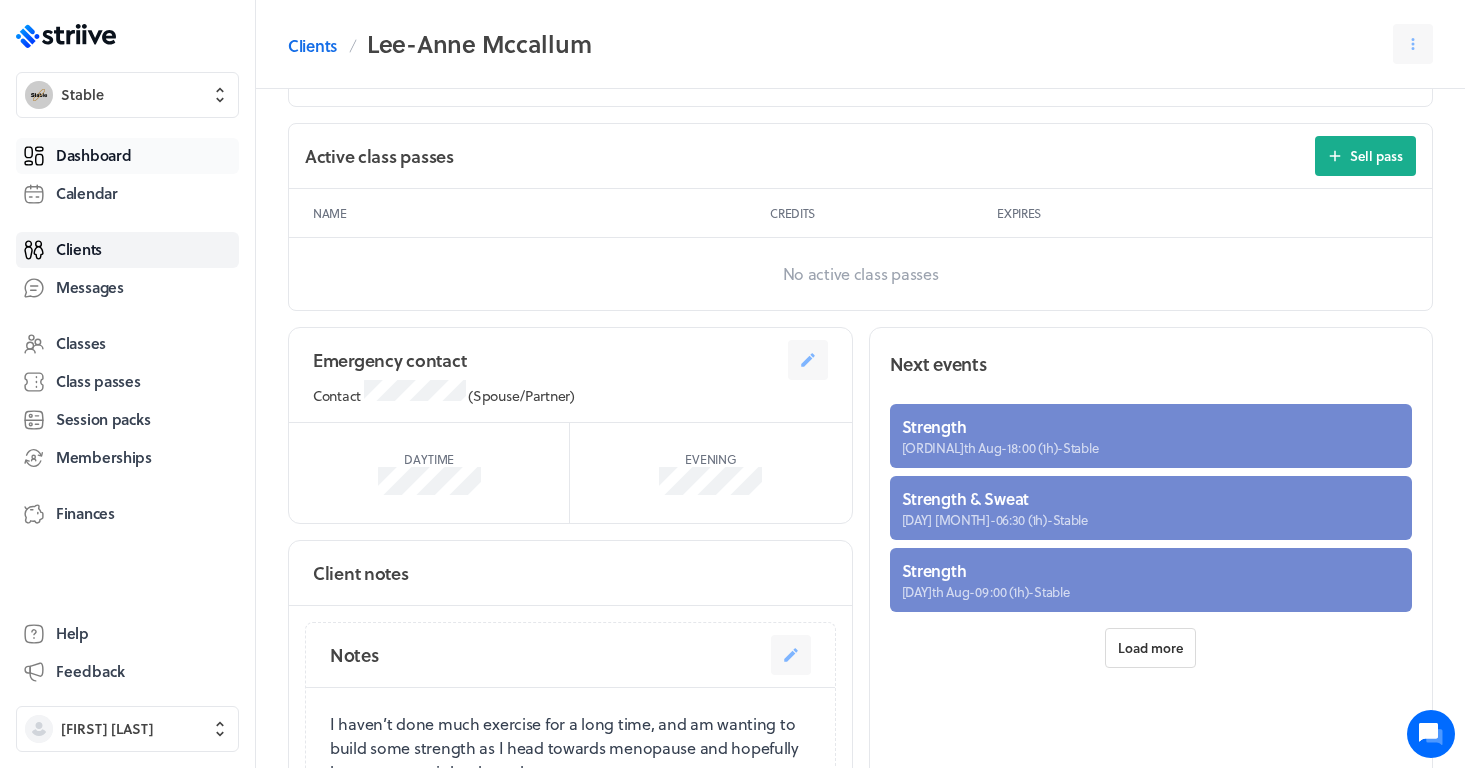 click on "Dashboard" at bounding box center (127, 156) 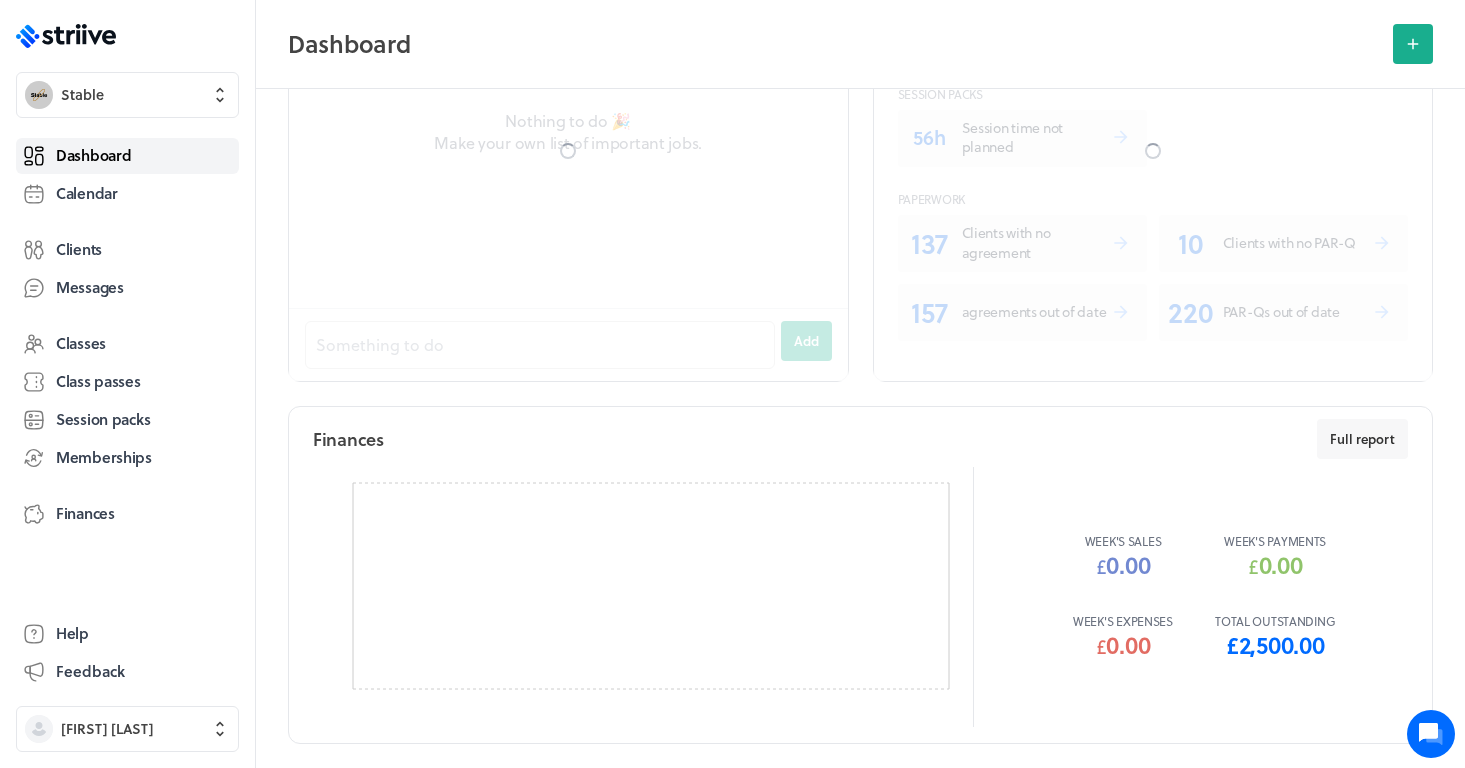 scroll, scrollTop: 0, scrollLeft: 0, axis: both 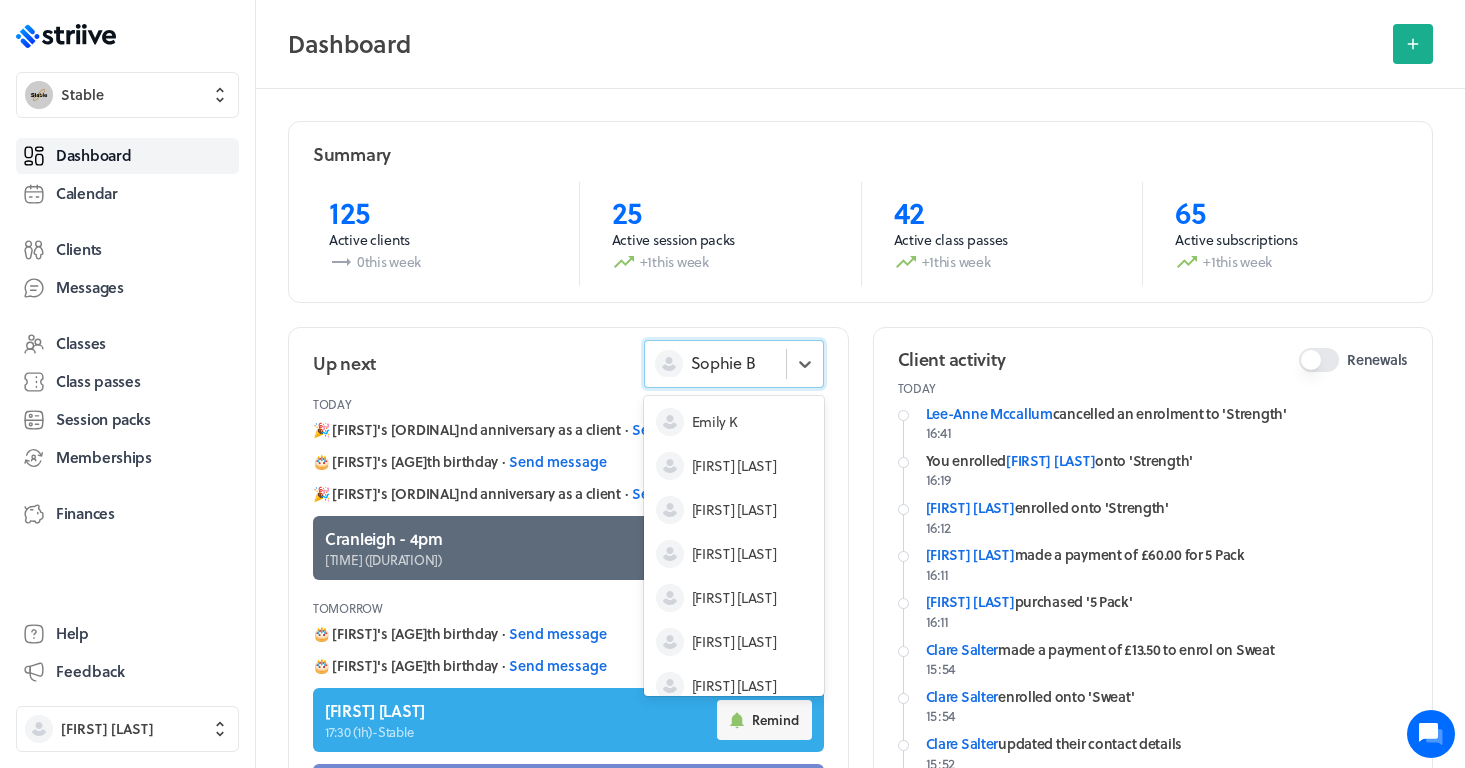 click on "Sophie B" at bounding box center [723, 363] 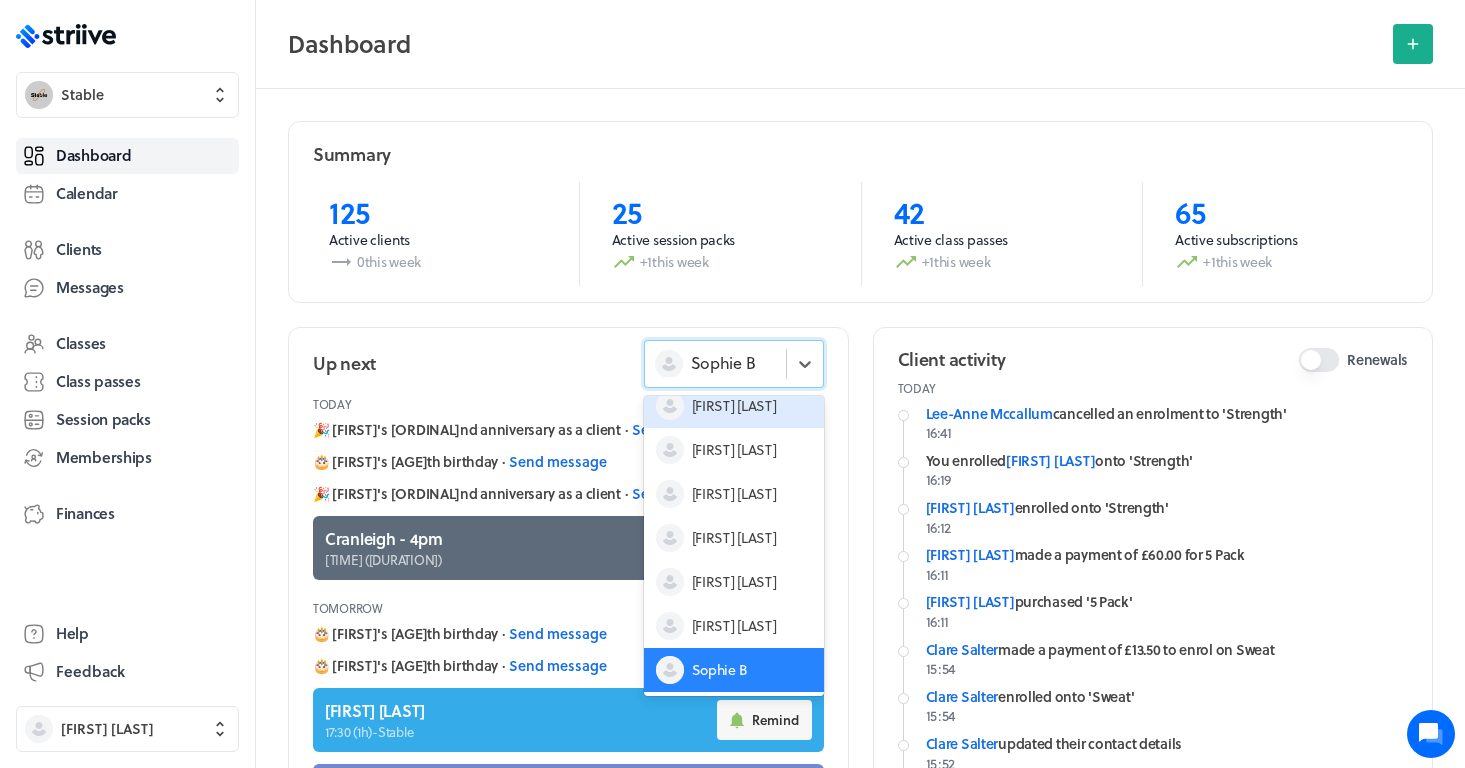 click on "[FIRST] [INITIAL]" at bounding box center [734, 406] 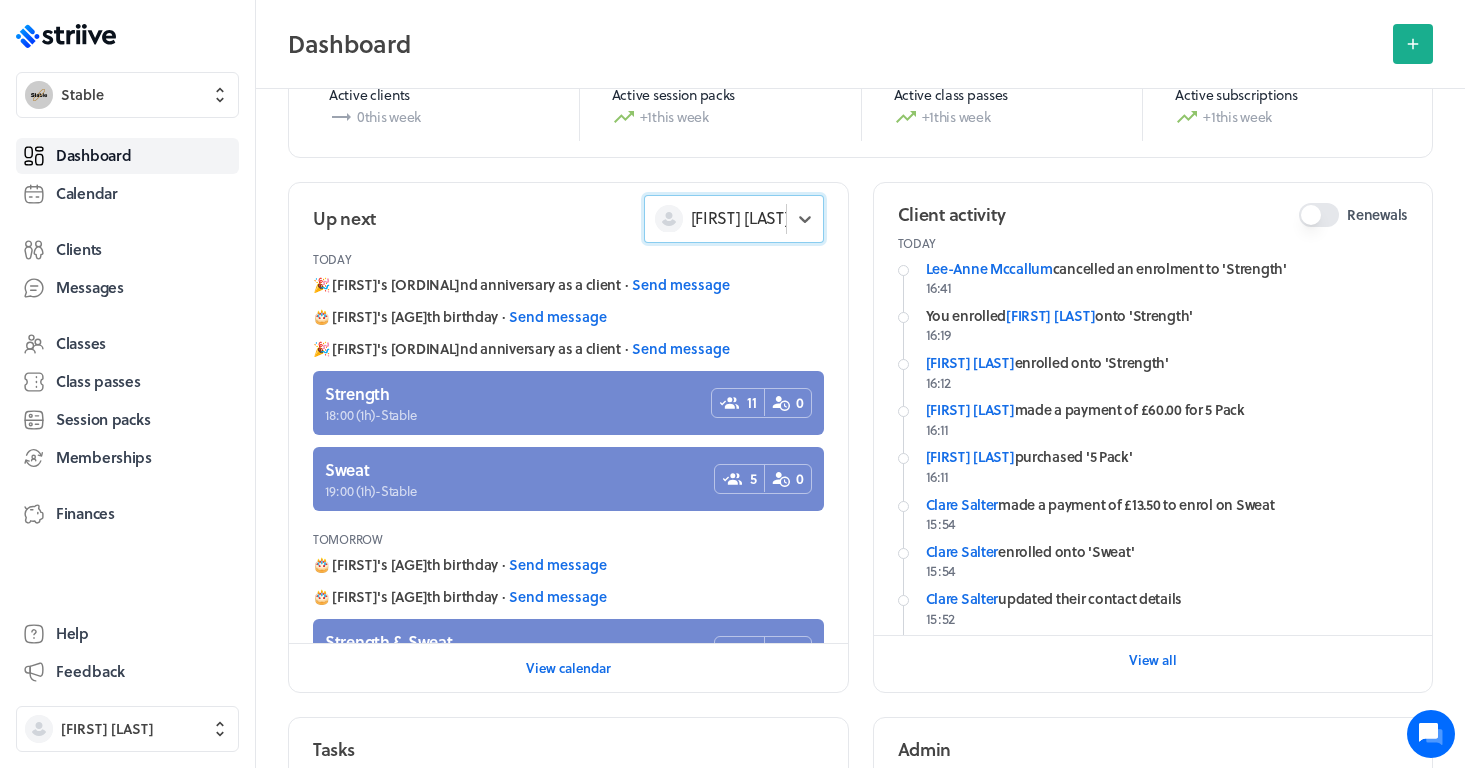 scroll, scrollTop: 152, scrollLeft: 0, axis: vertical 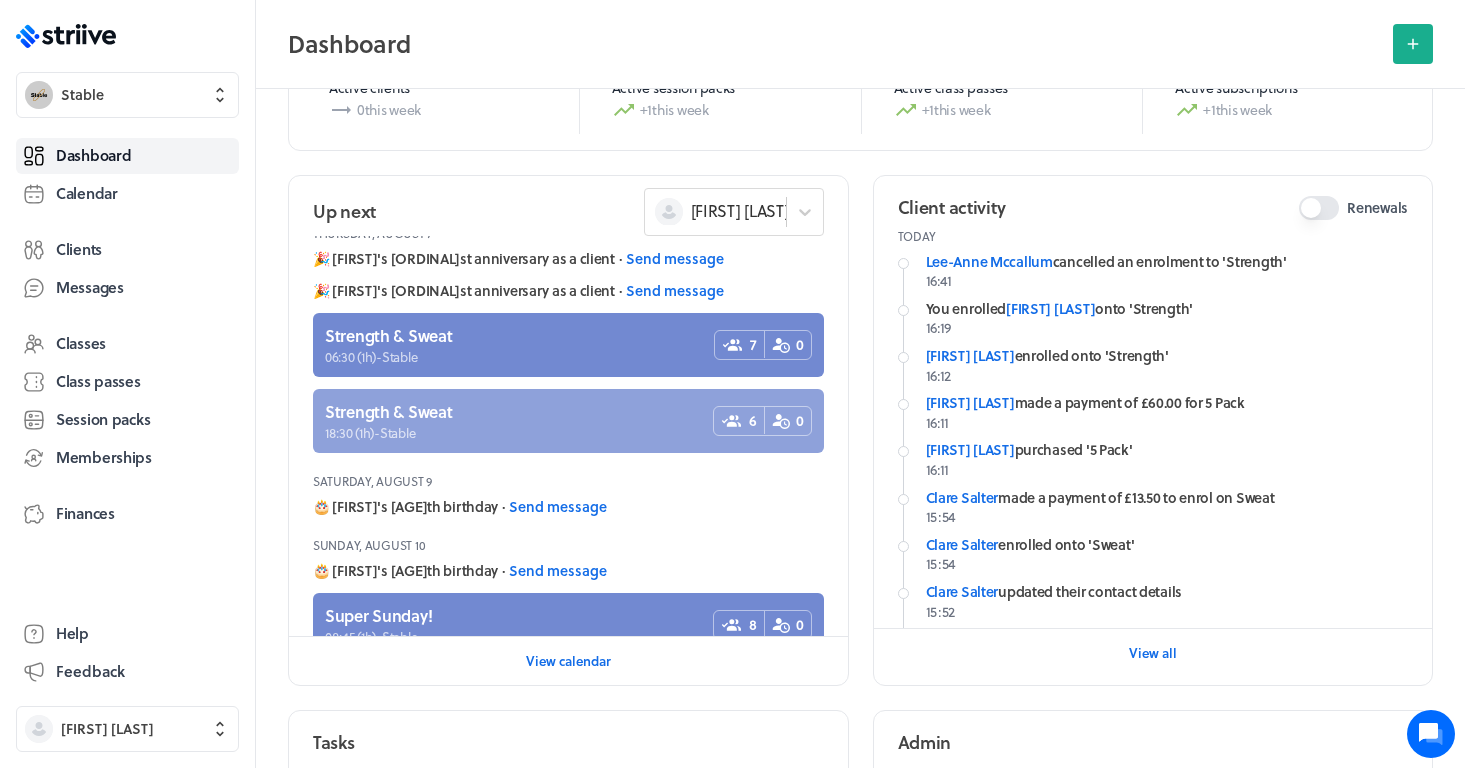 click at bounding box center (568, 421) 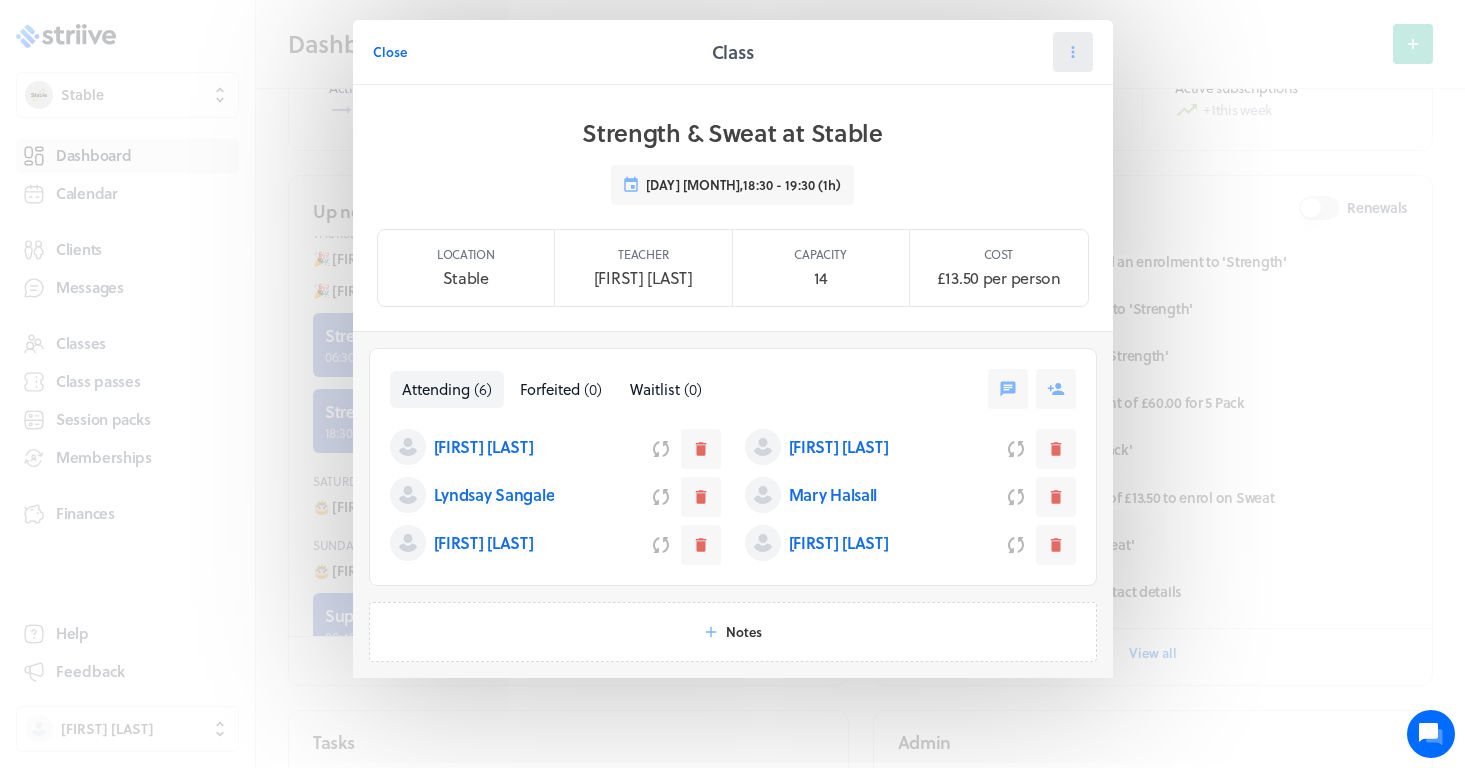 click at bounding box center (1073, 52) 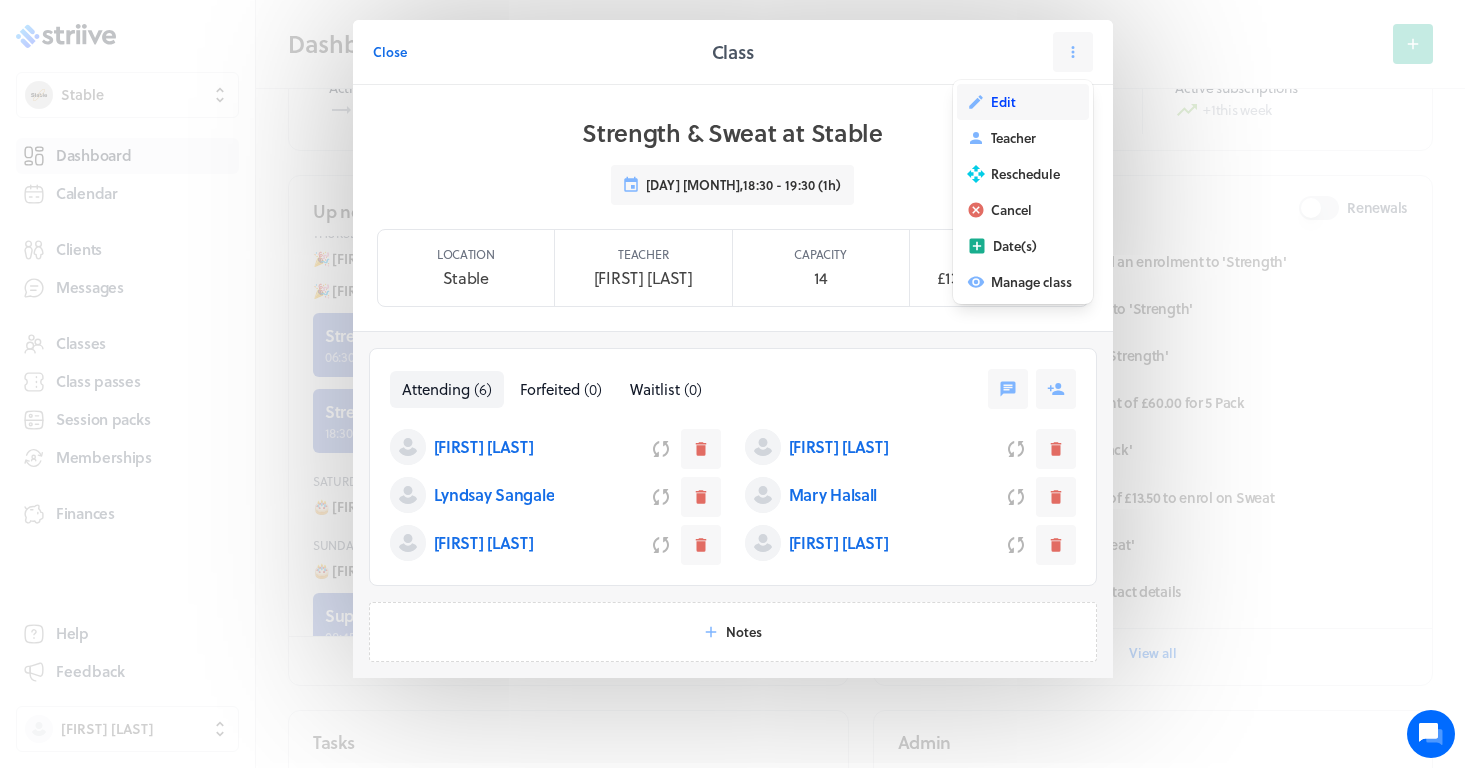 click on "Edit" at bounding box center (1003, 102) 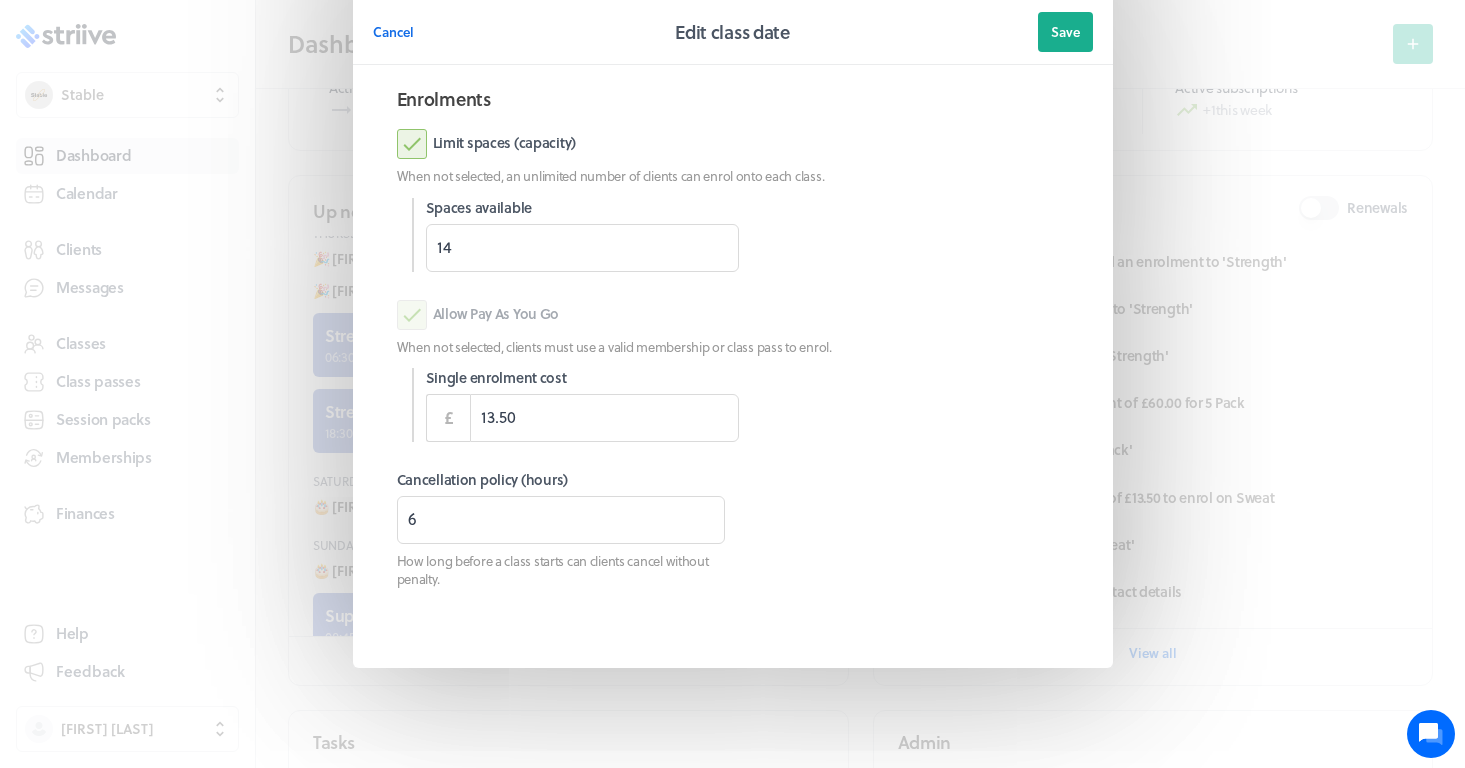 scroll, scrollTop: 265, scrollLeft: 0, axis: vertical 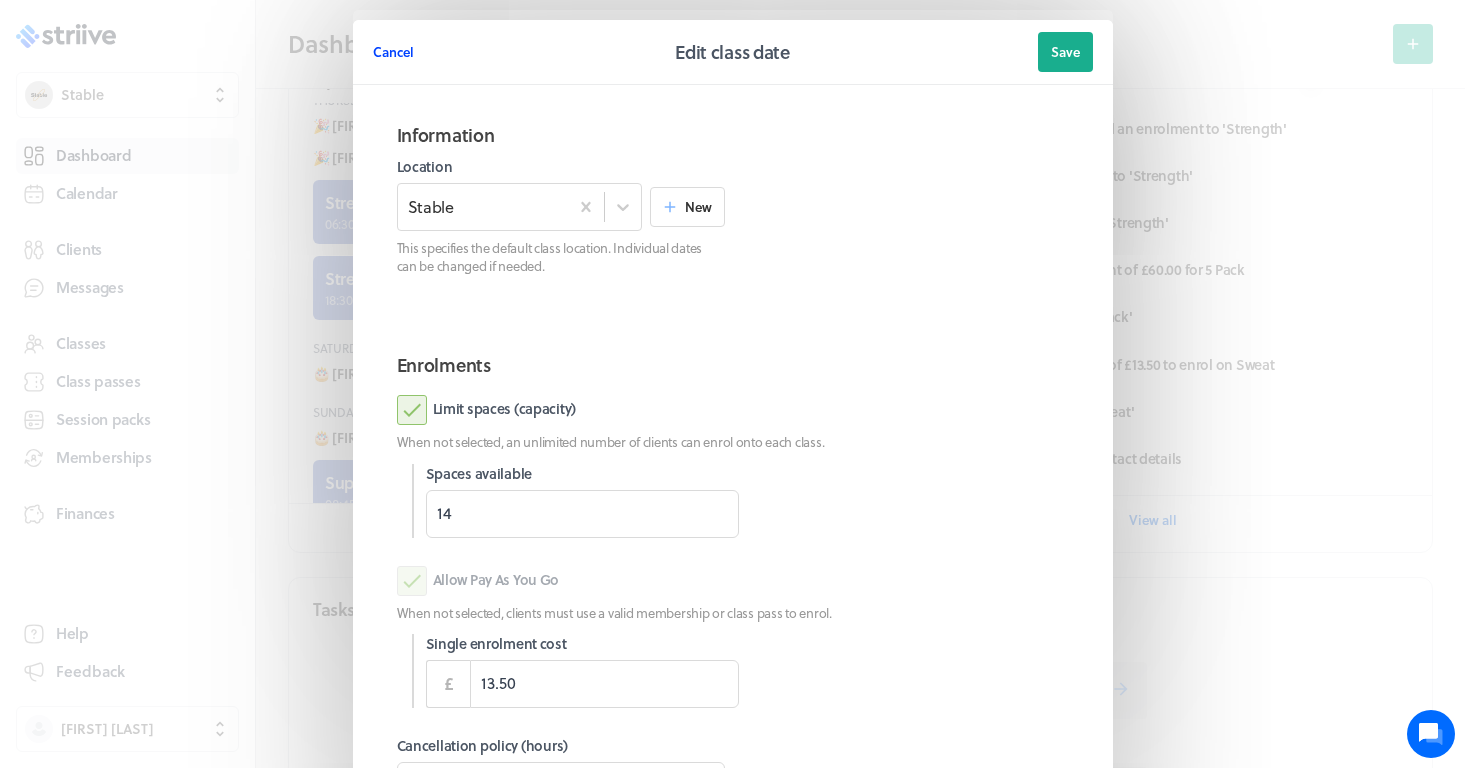 click on "Cancel" at bounding box center (393, 52) 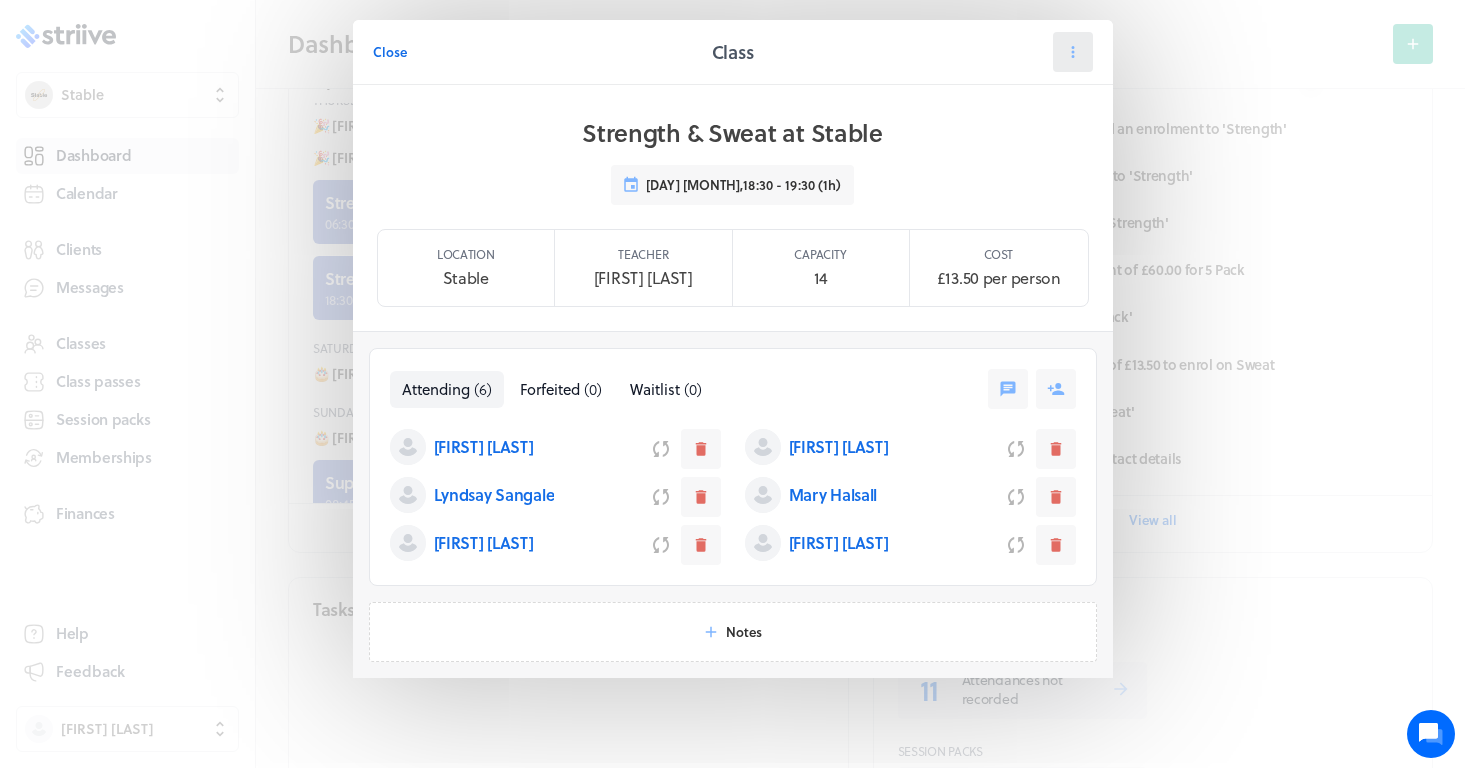 click at bounding box center (1073, 52) 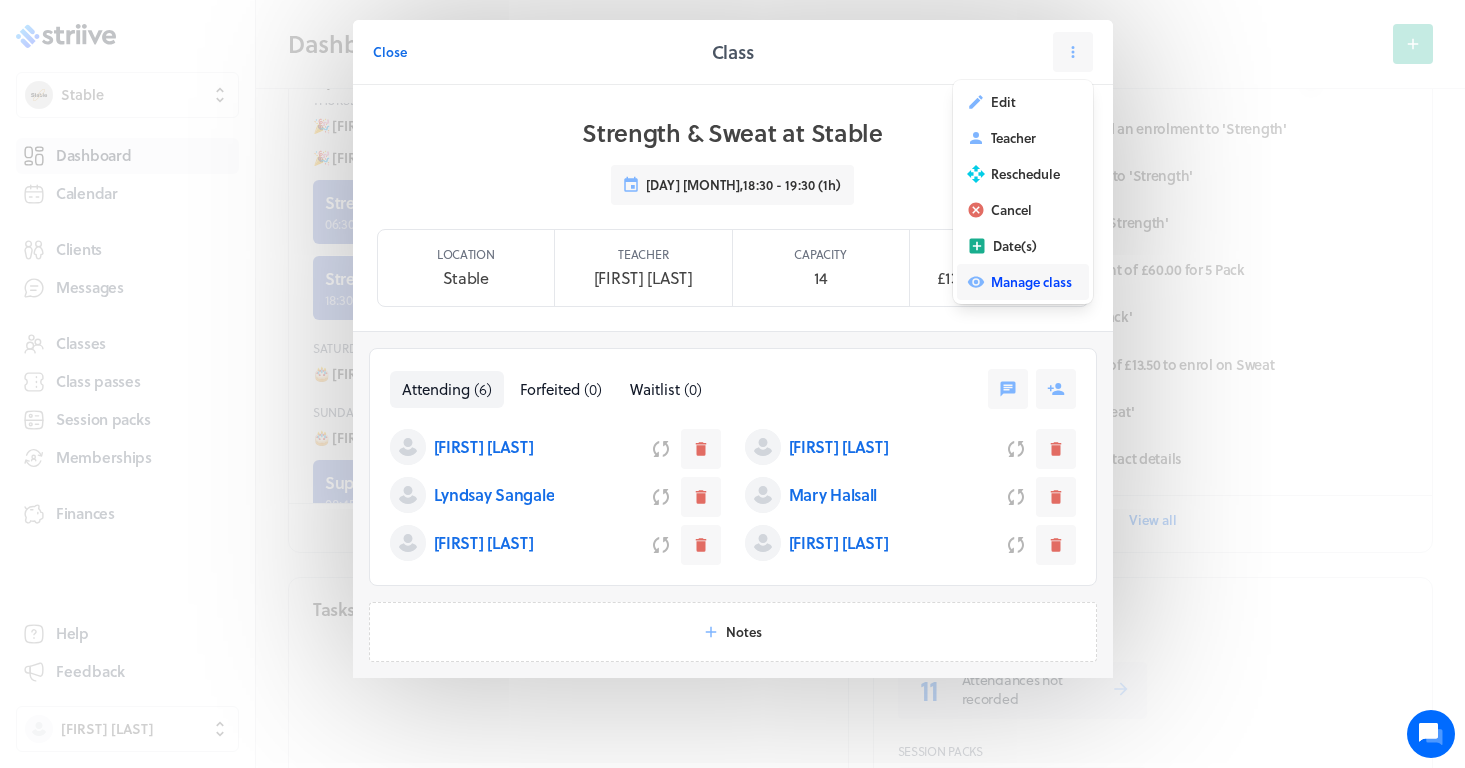 click on "Manage class" at bounding box center (1031, 282) 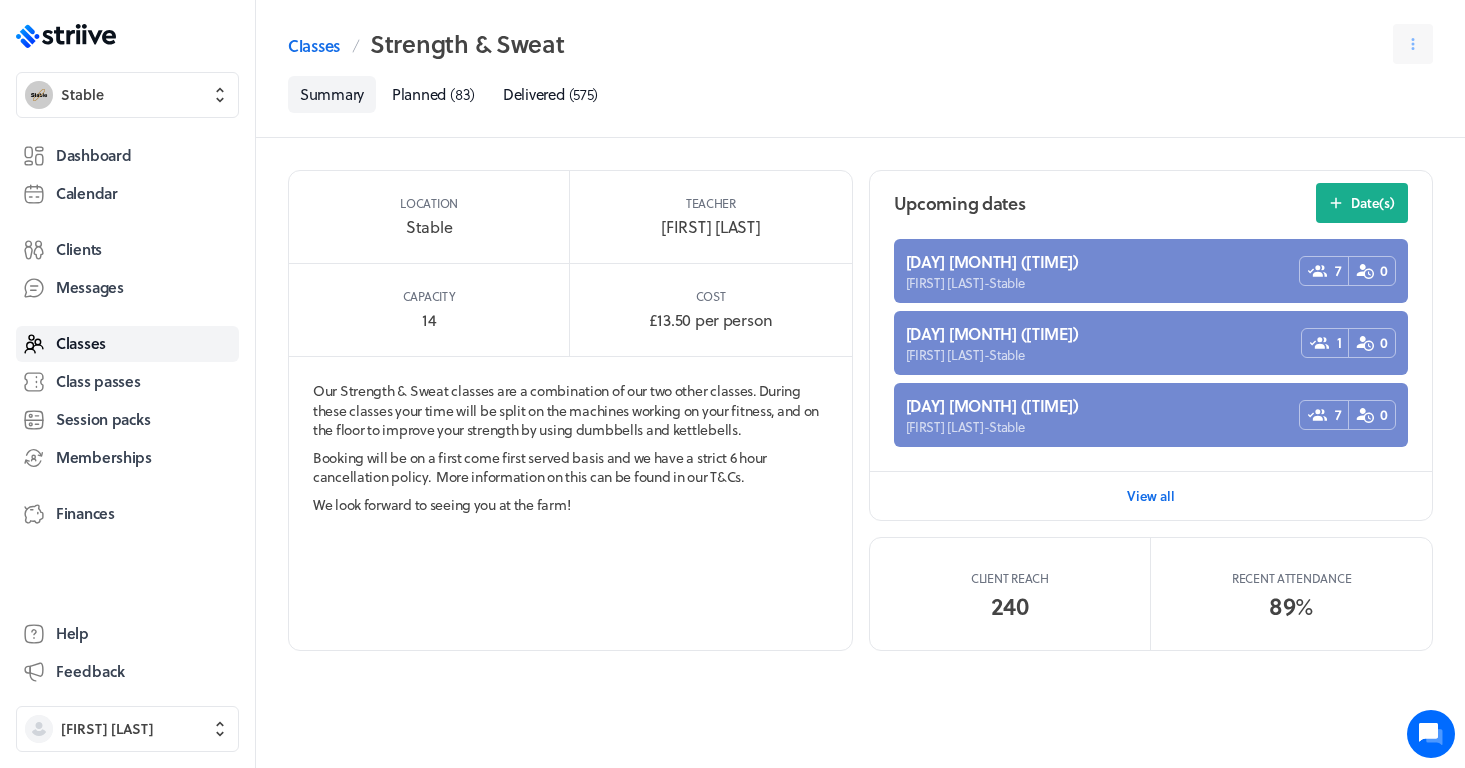 scroll, scrollTop: 0, scrollLeft: 0, axis: both 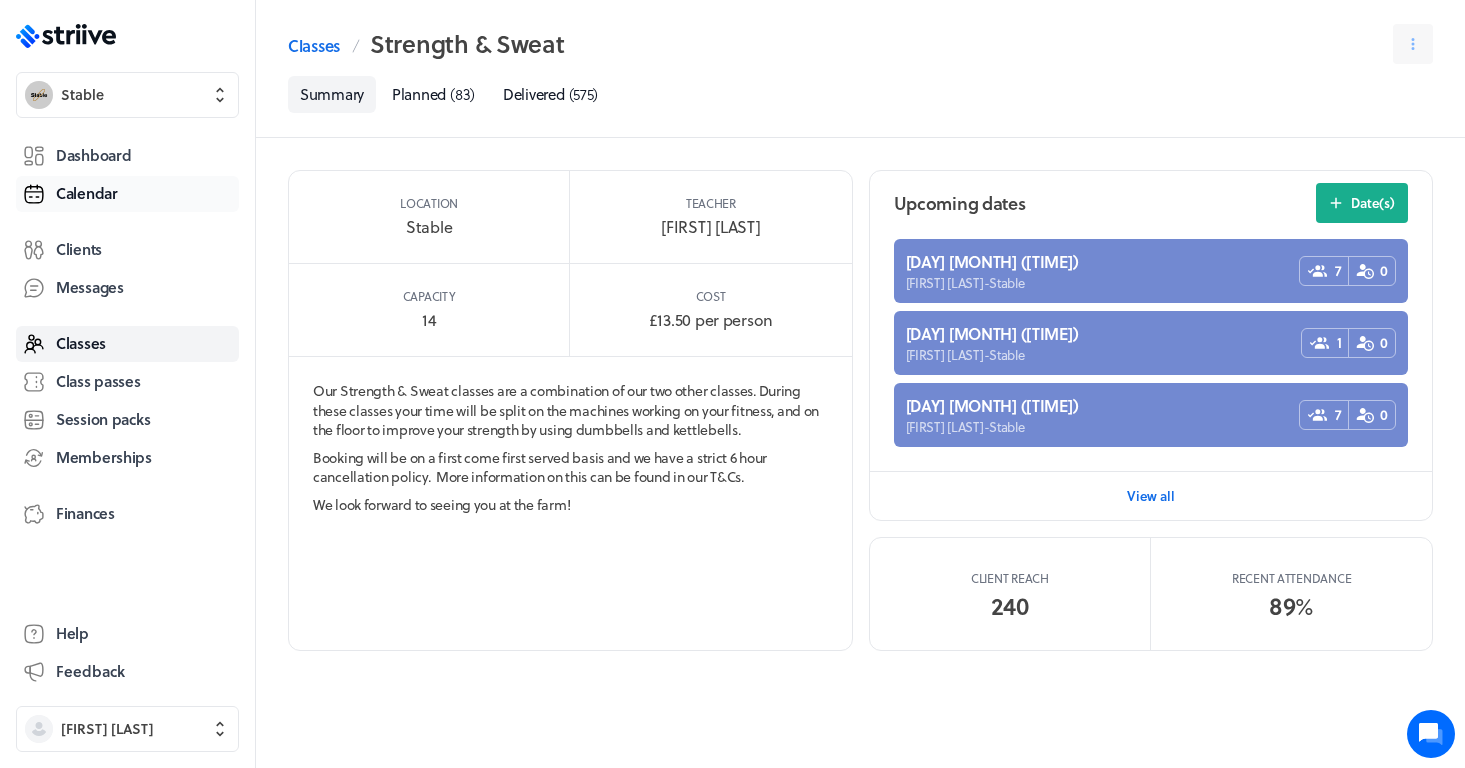 click on "Calendar" at bounding box center [87, 193] 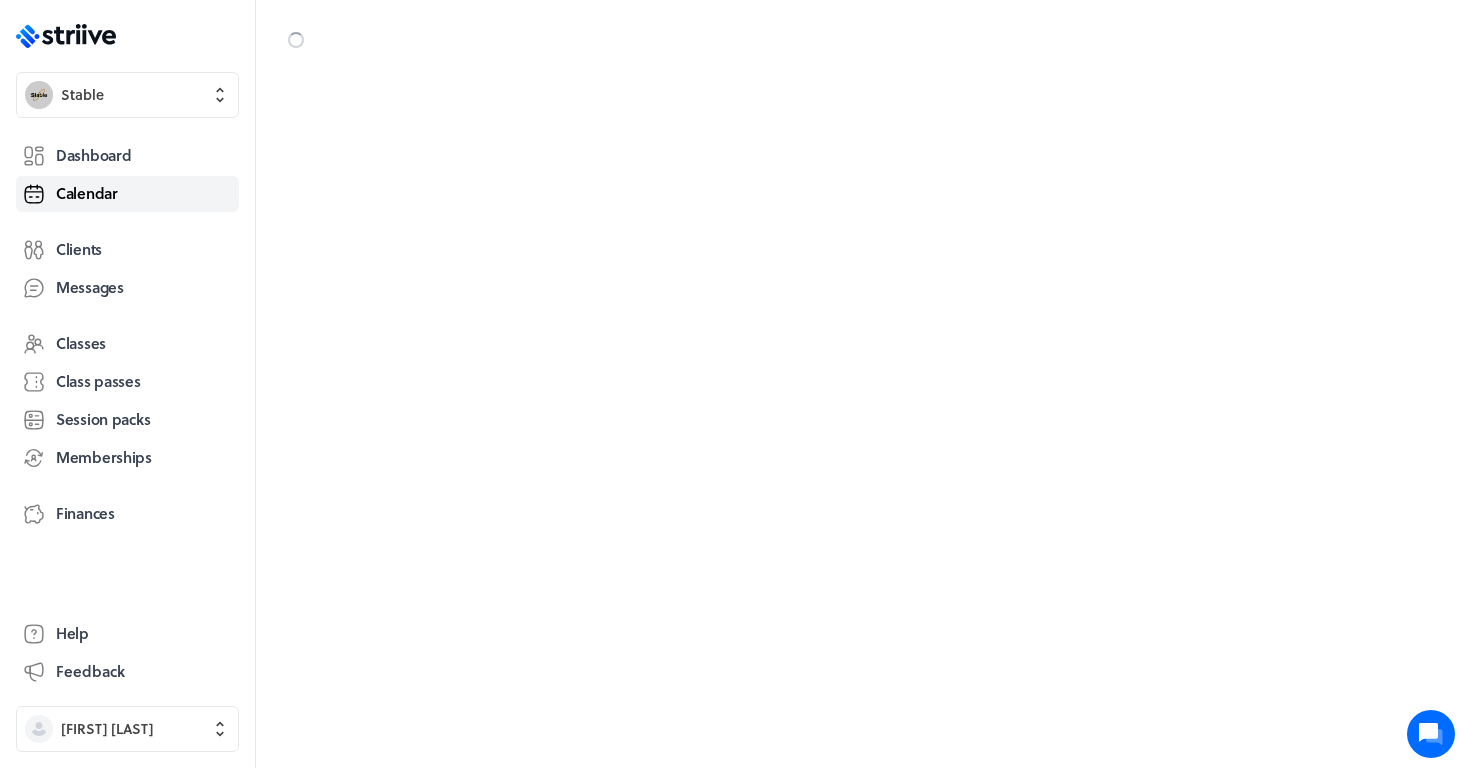 scroll, scrollTop: 600, scrollLeft: 0, axis: vertical 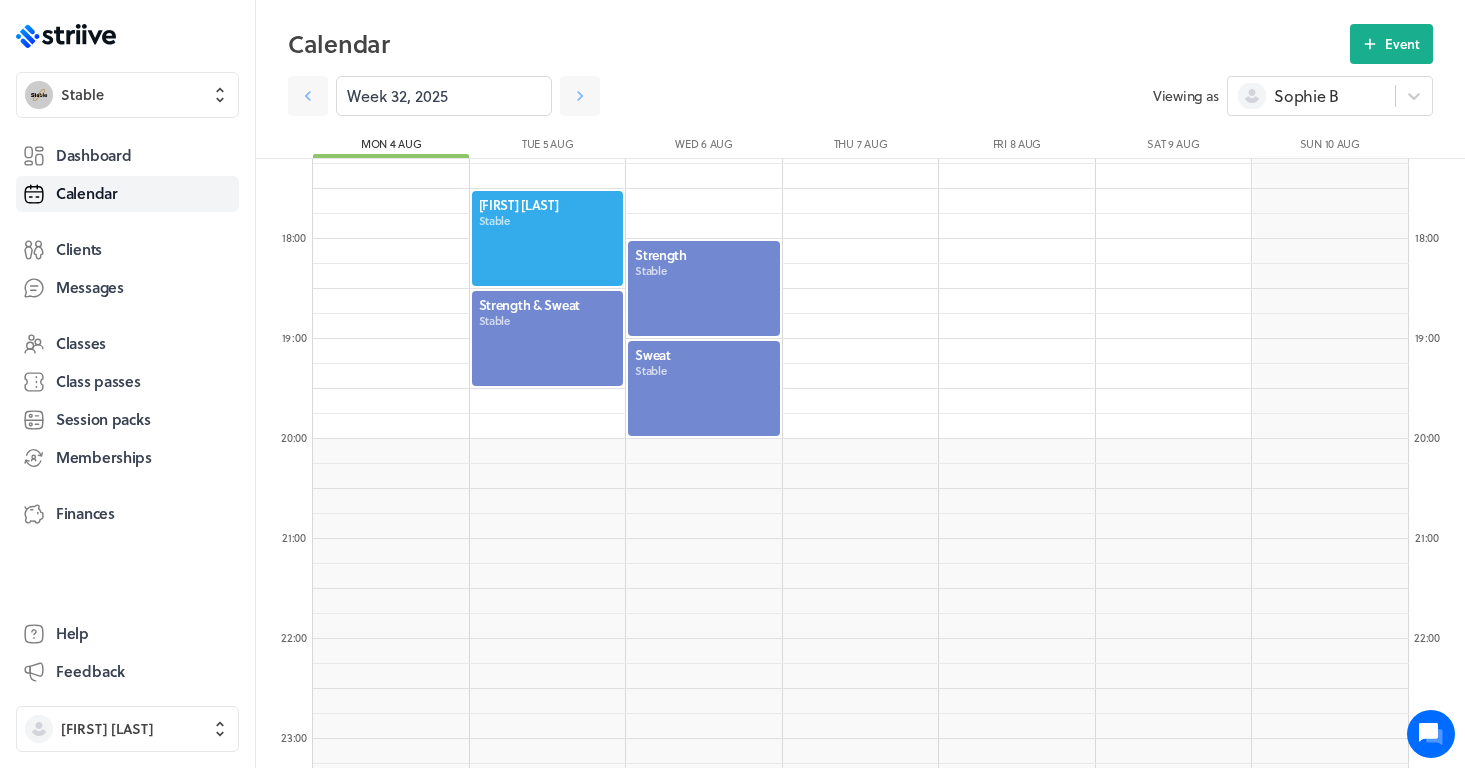 click at bounding box center (548, 338) 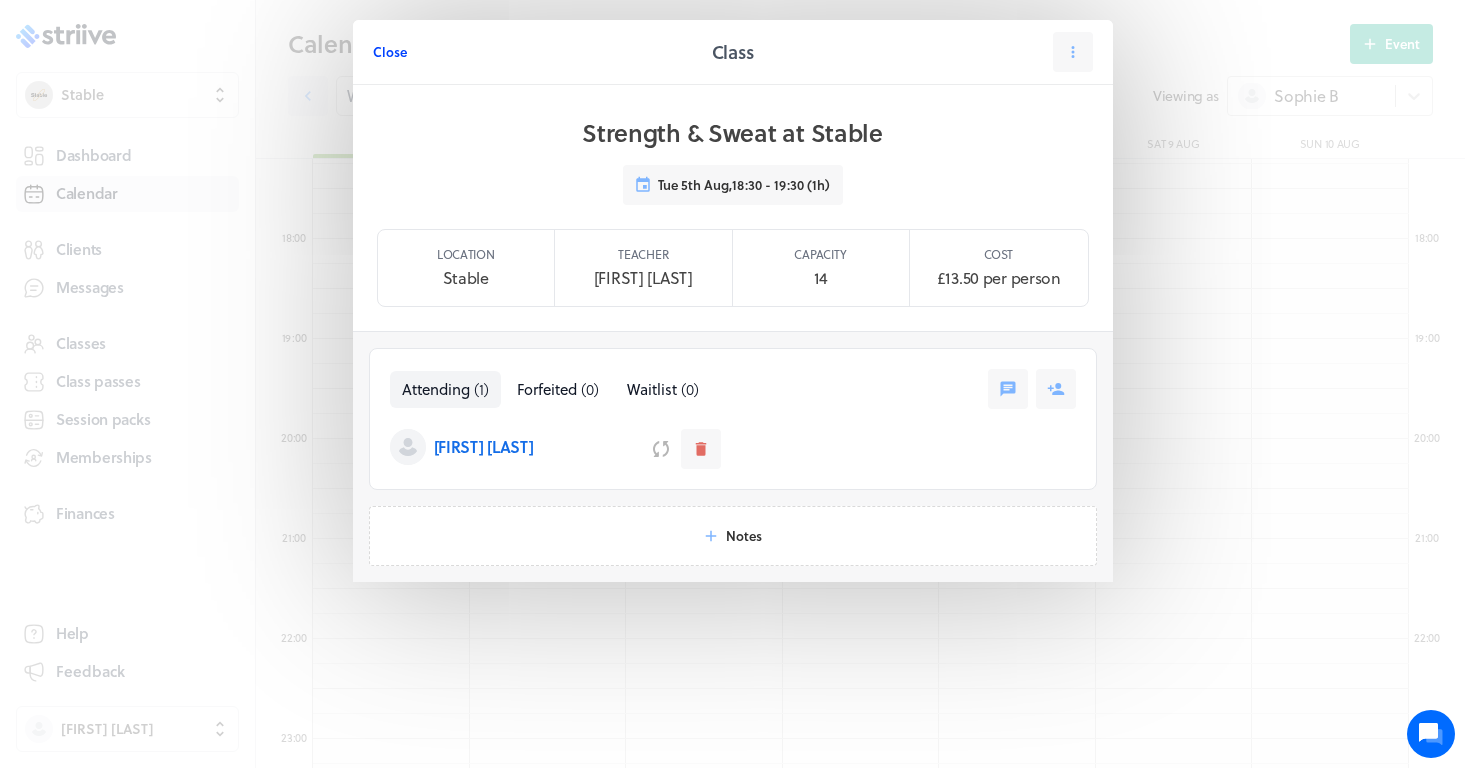 click on "Close" at bounding box center (390, 52) 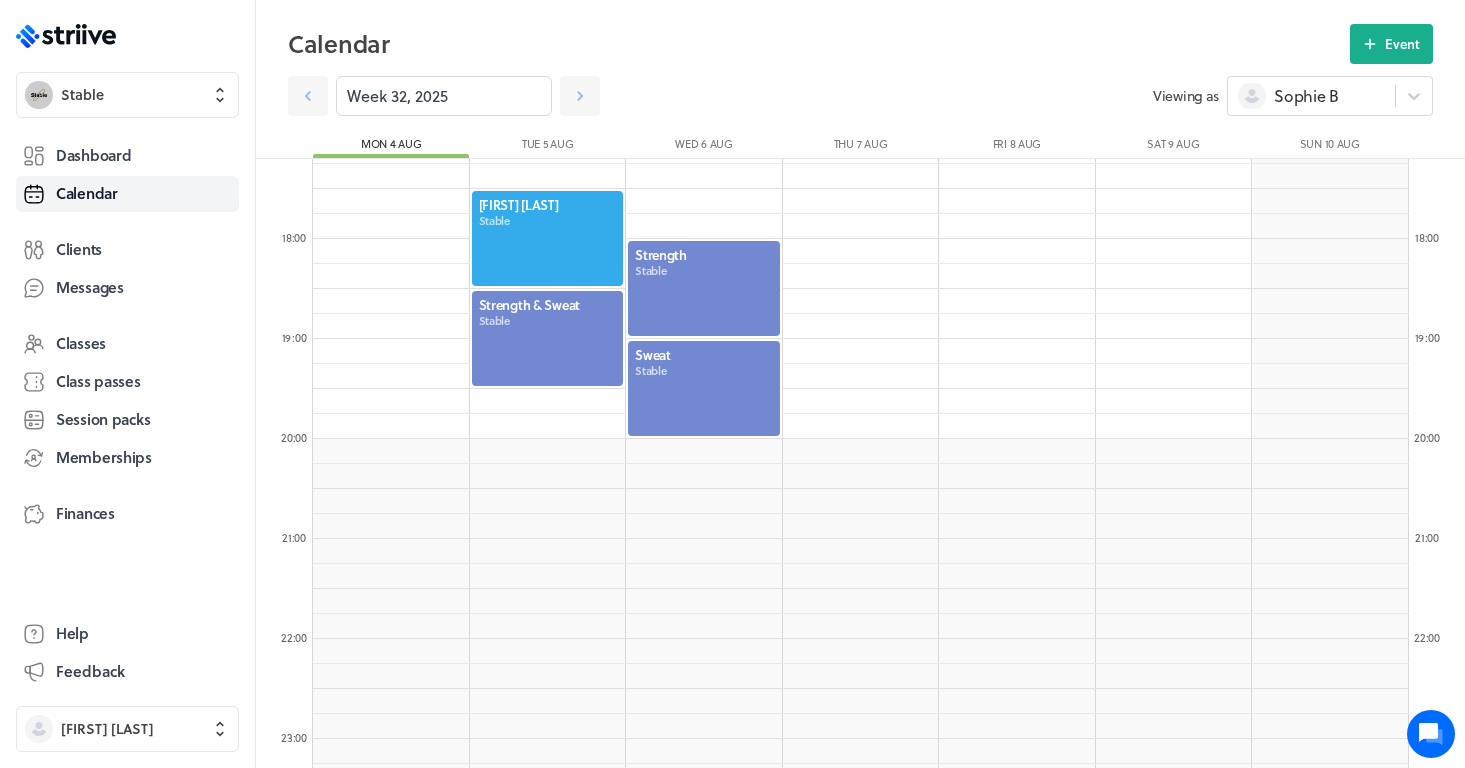 click at bounding box center [704, 288] 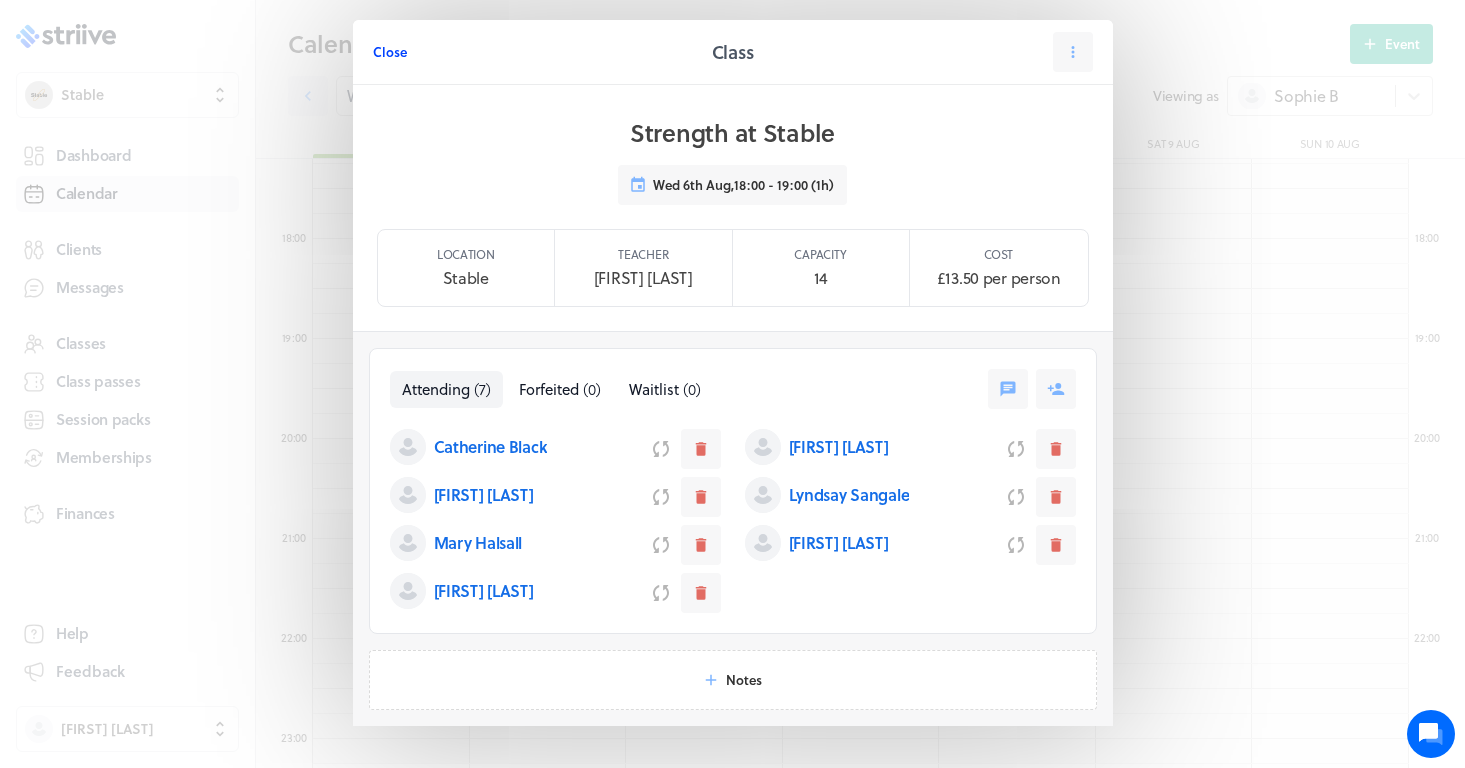 click on "Close" at bounding box center (390, 52) 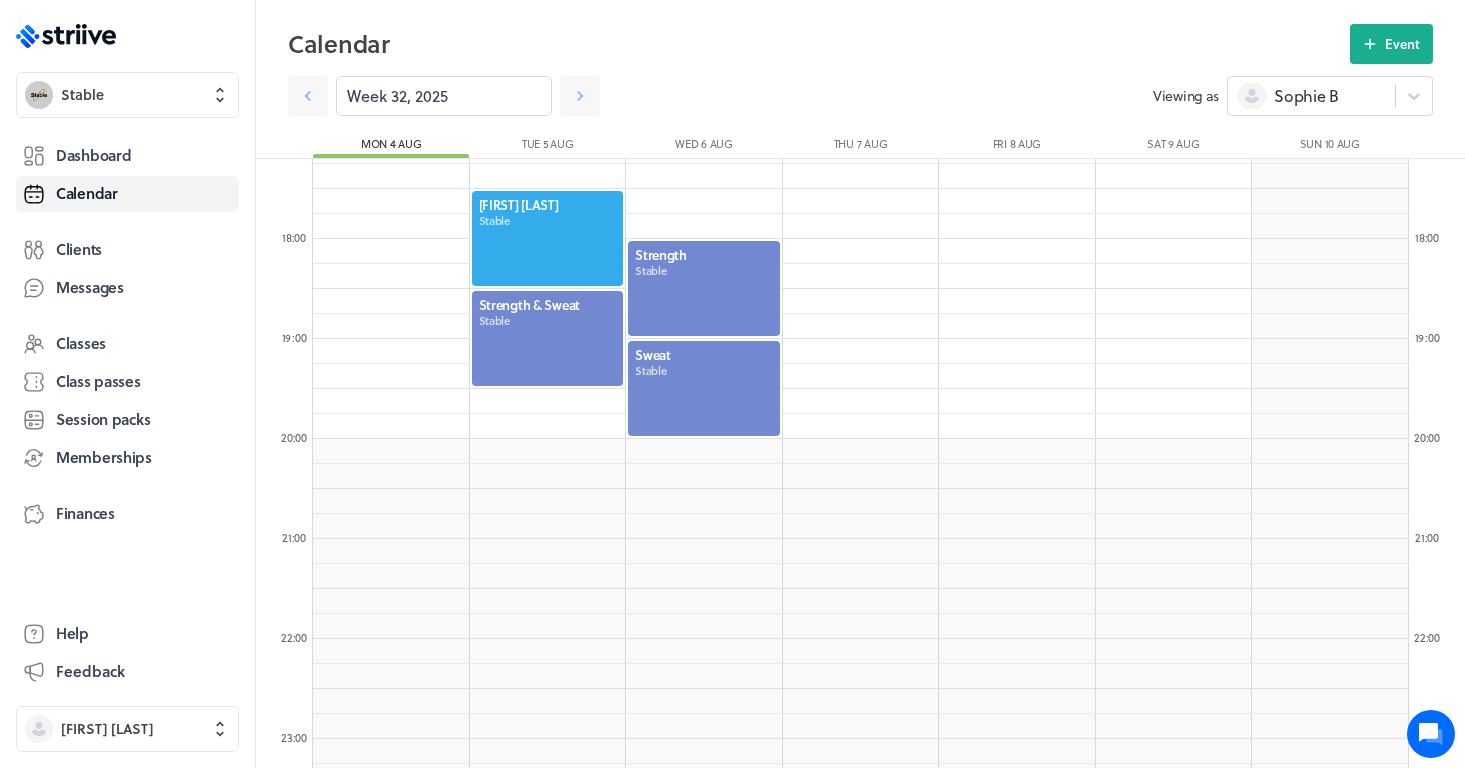 click at bounding box center [704, 388] 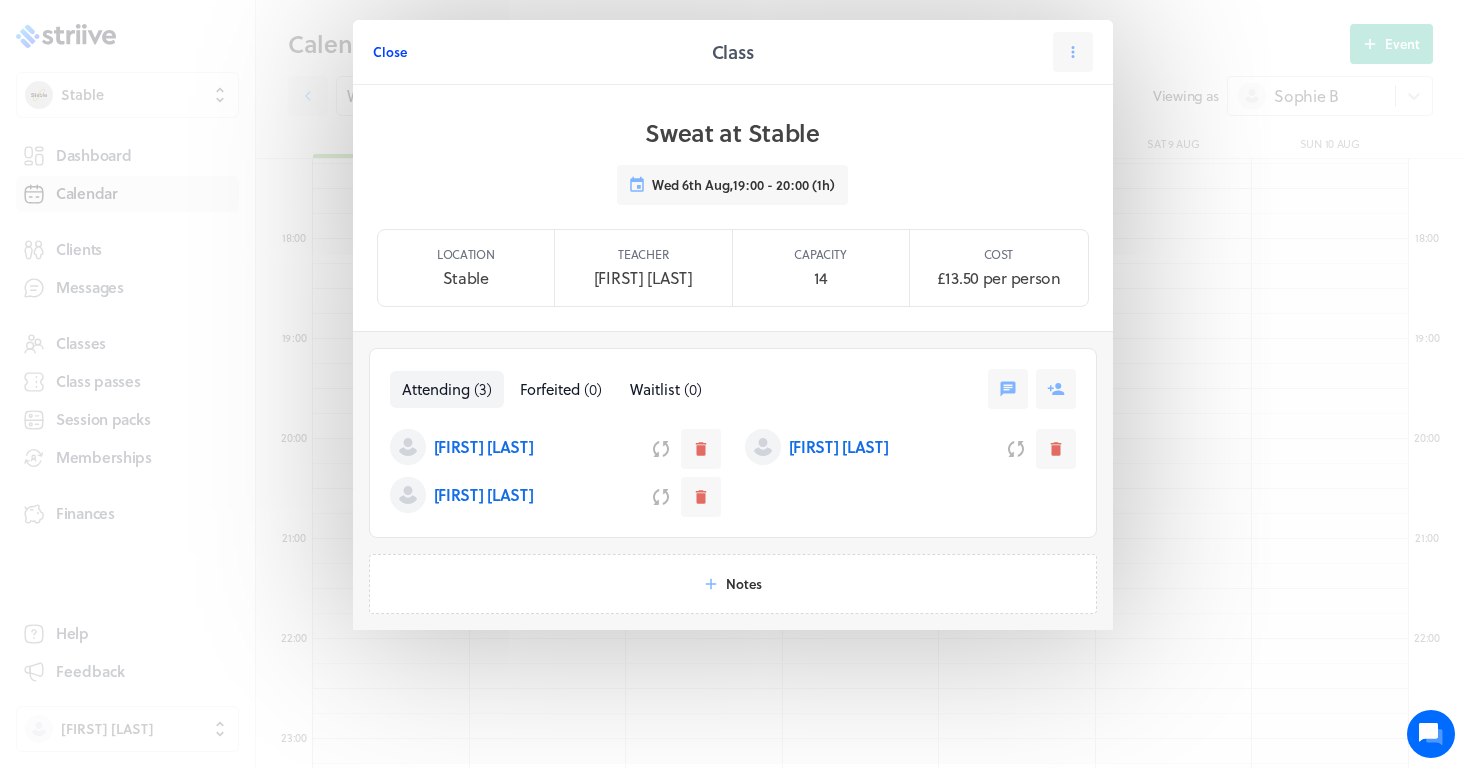 click on "Close" at bounding box center (390, 52) 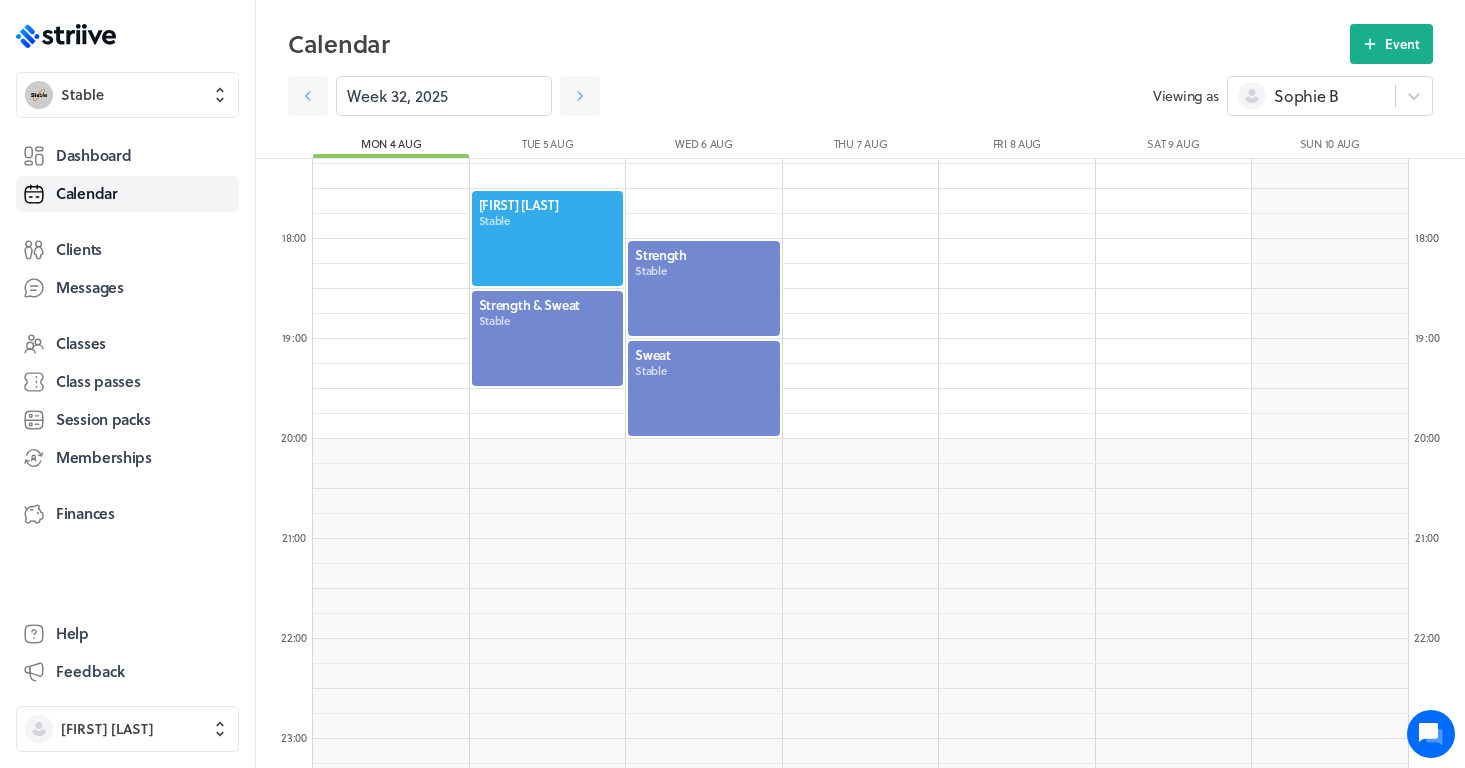 click at bounding box center [704, 288] 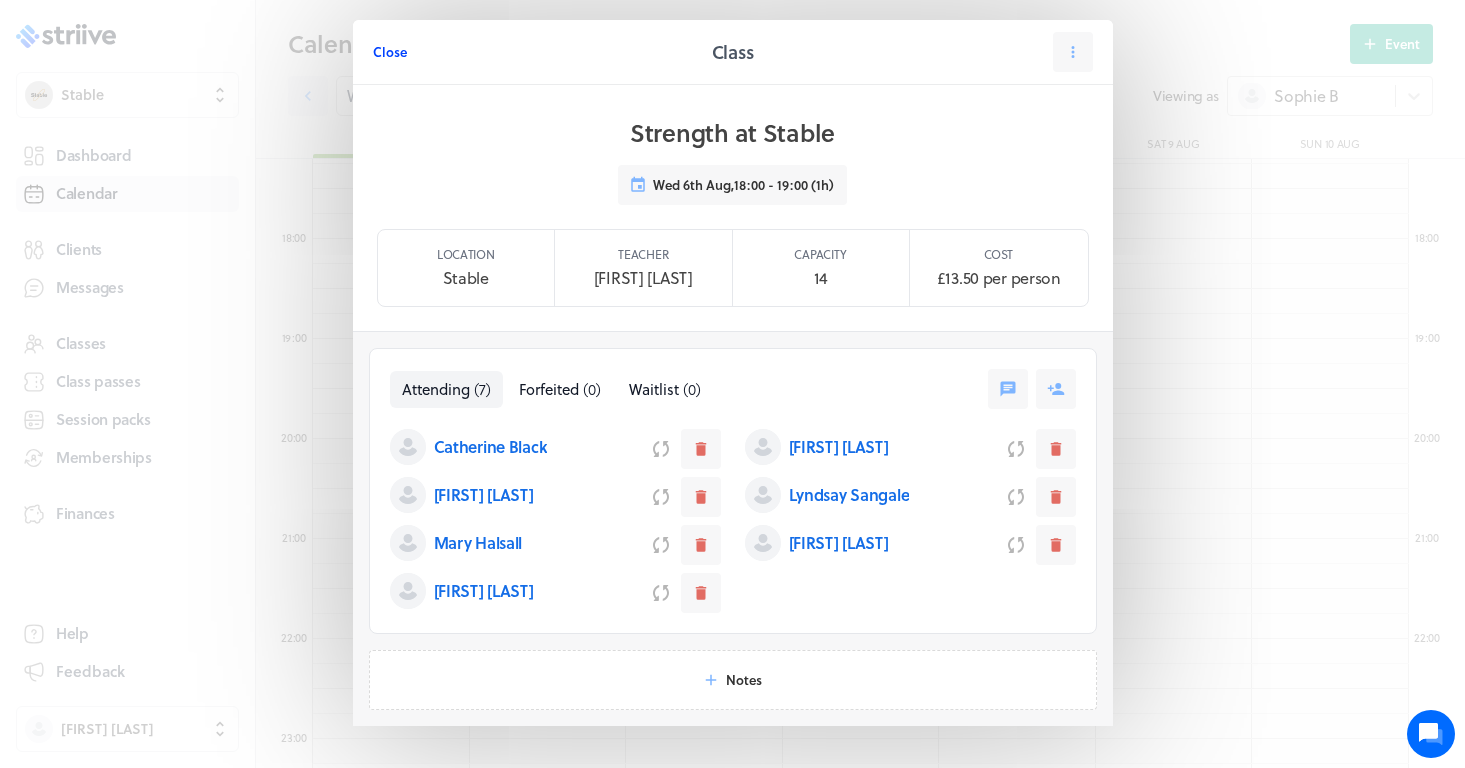 click on "Close" at bounding box center (390, 52) 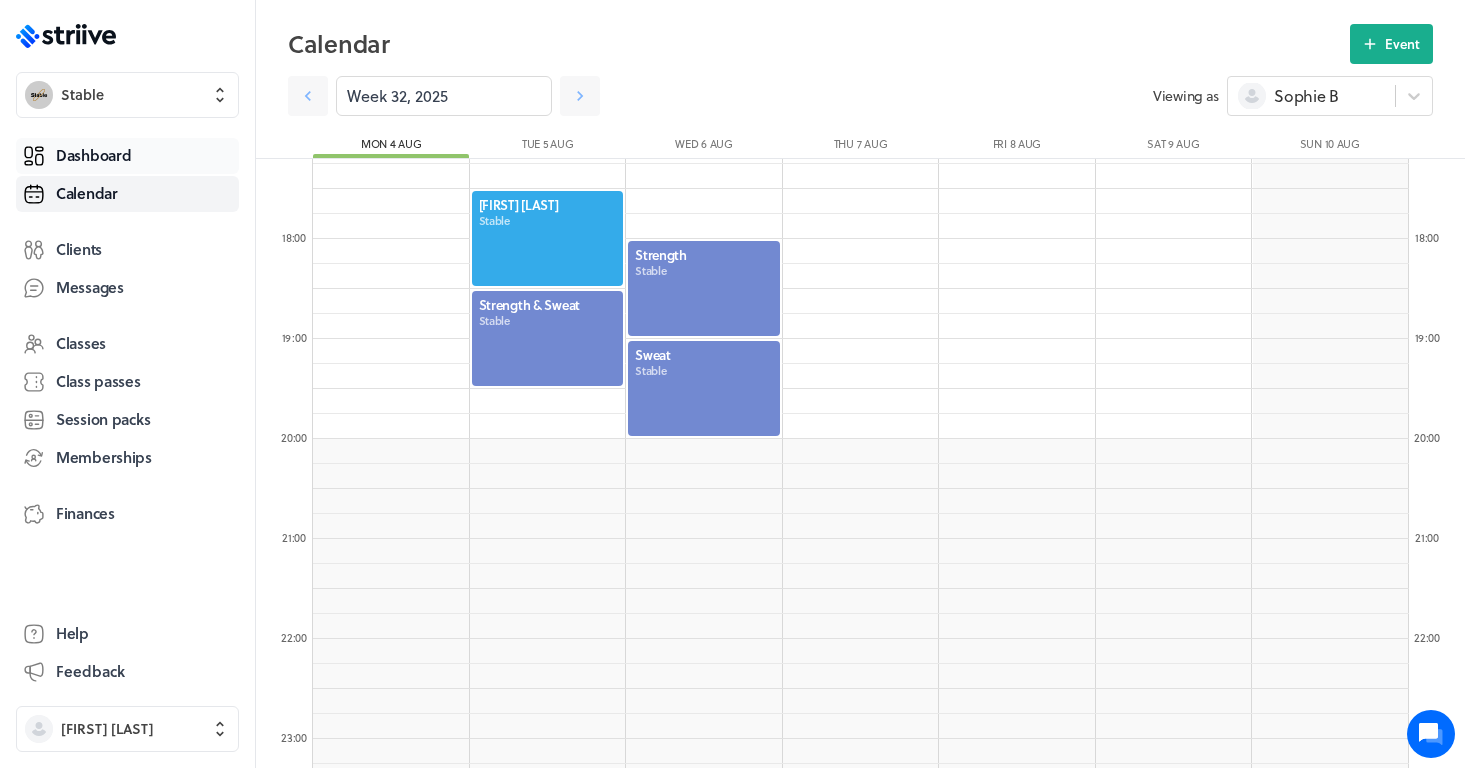 click on "Dashboard" at bounding box center [93, 155] 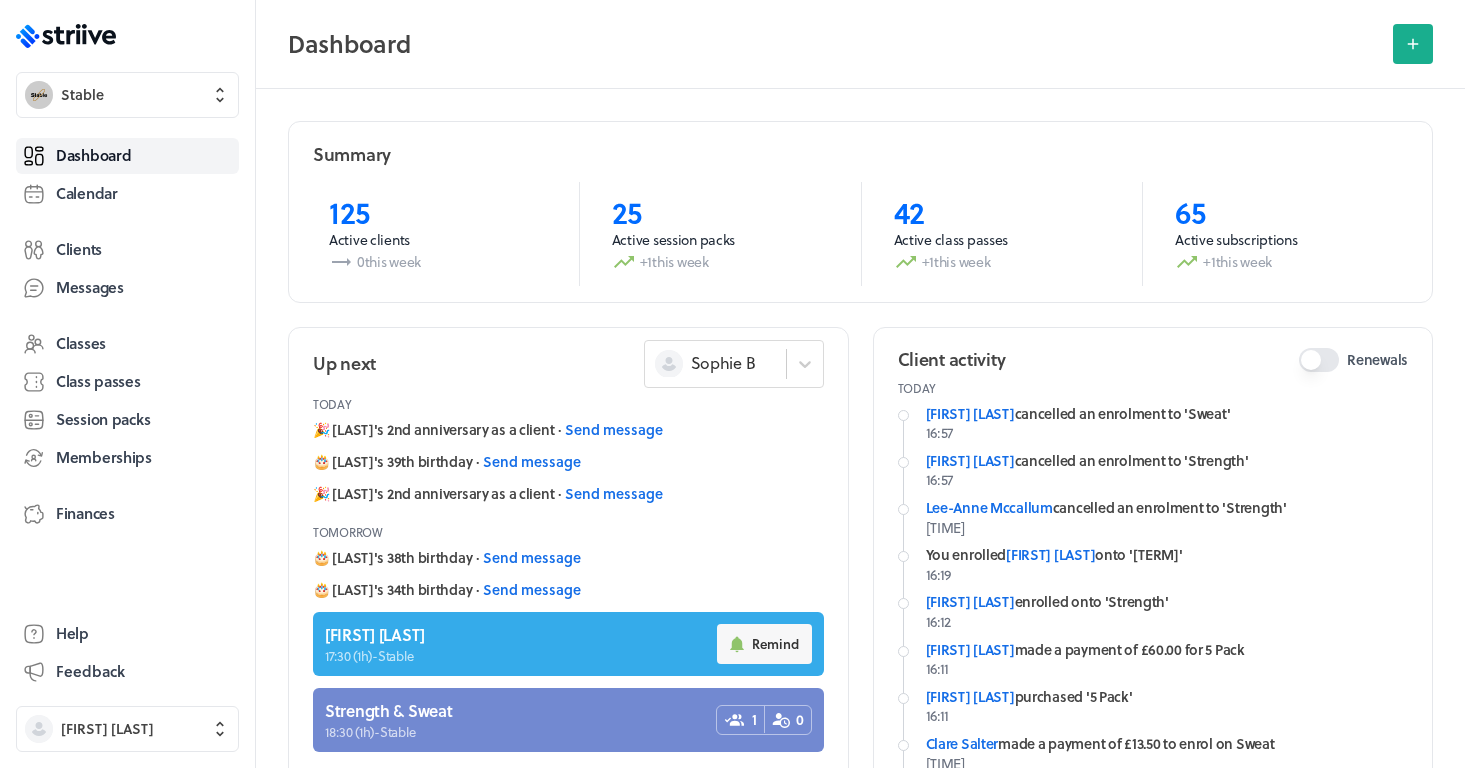 scroll, scrollTop: 0, scrollLeft: 0, axis: both 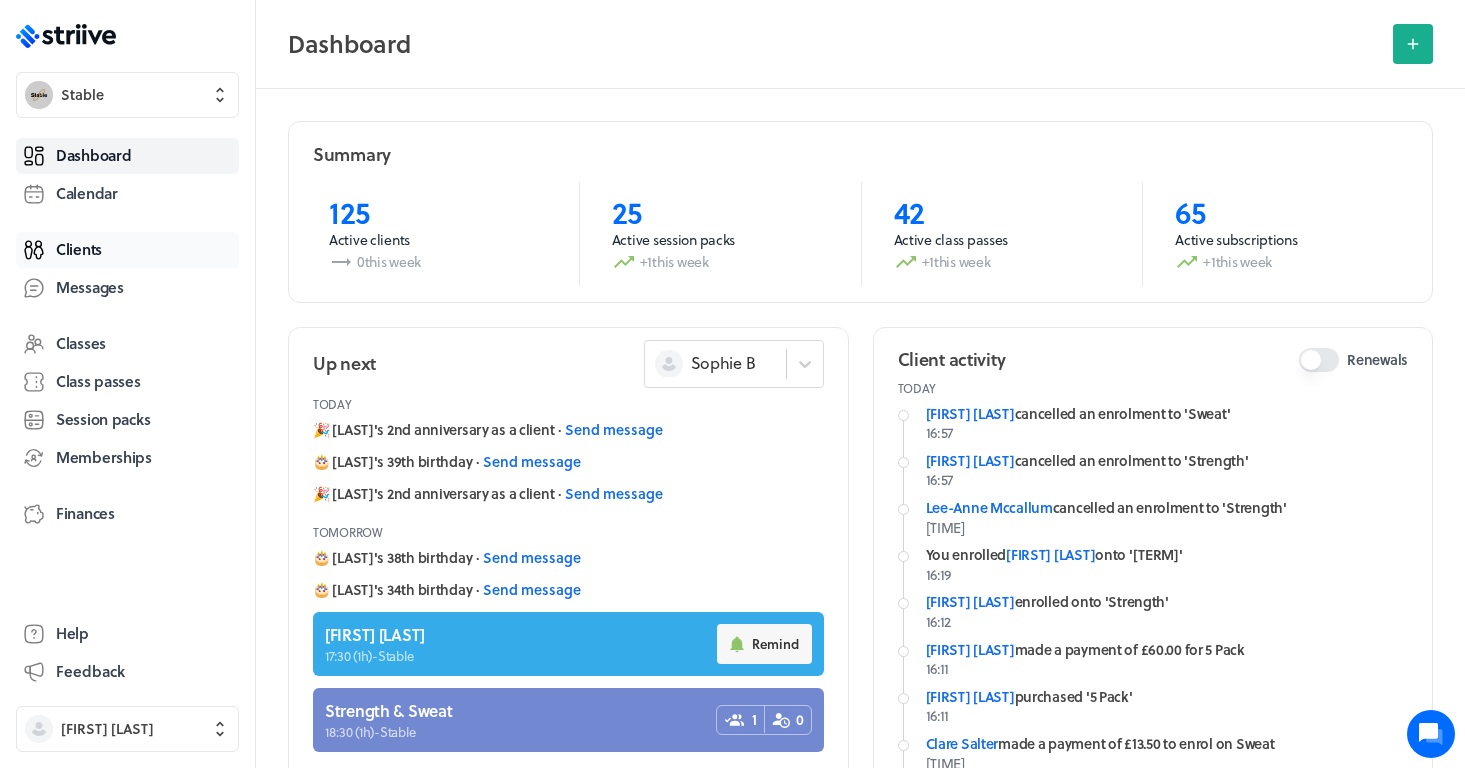 click on "Clients" at bounding box center (79, 249) 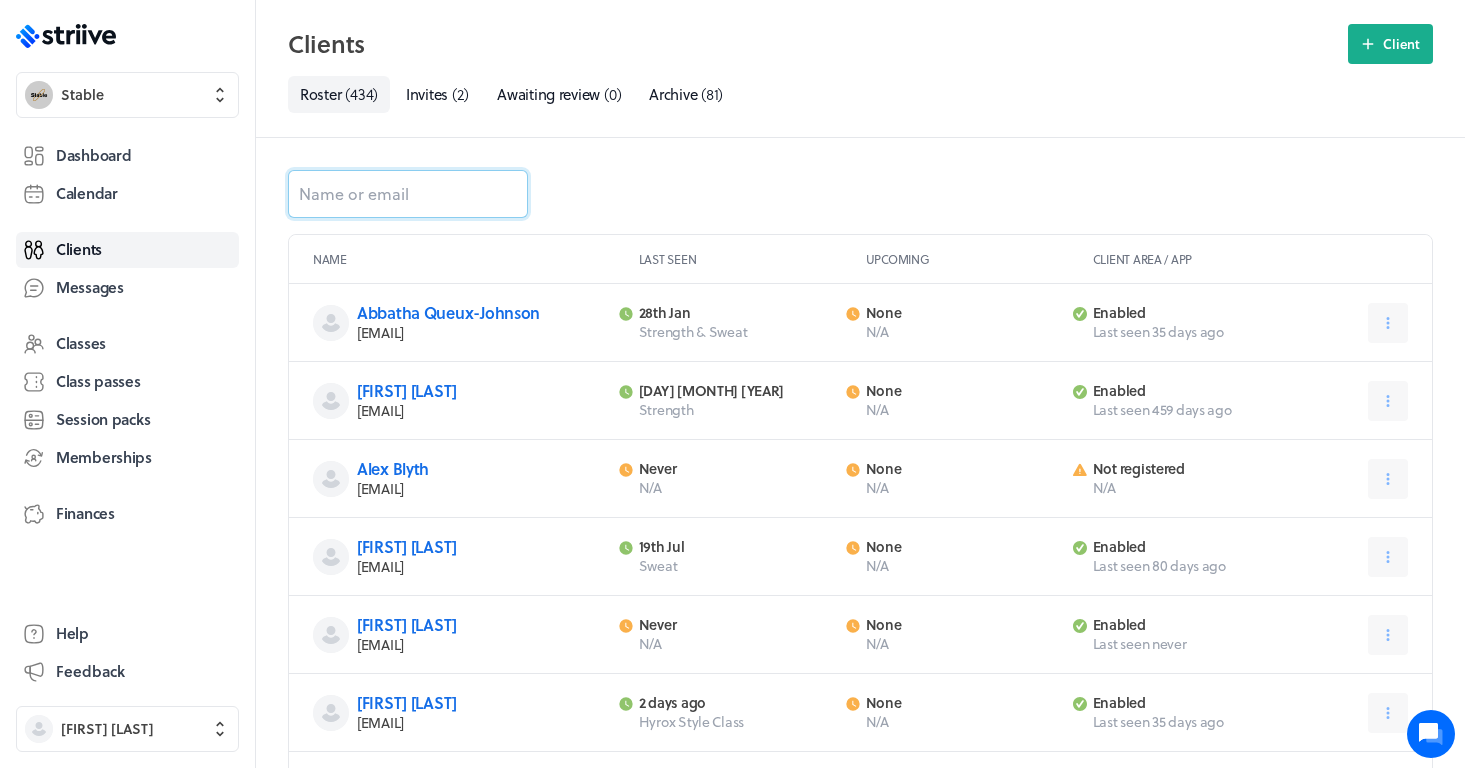 click at bounding box center (408, 194) 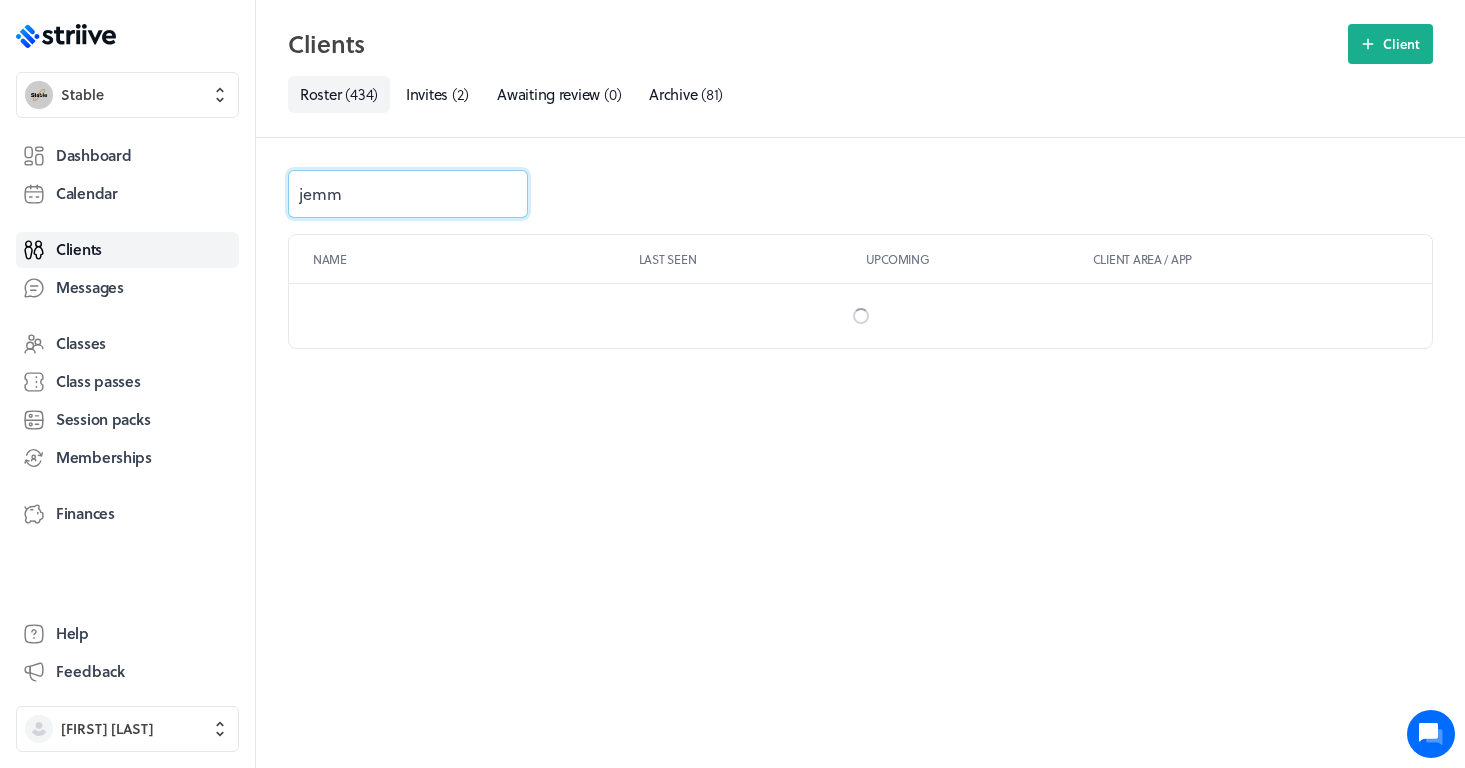 type on "jemma" 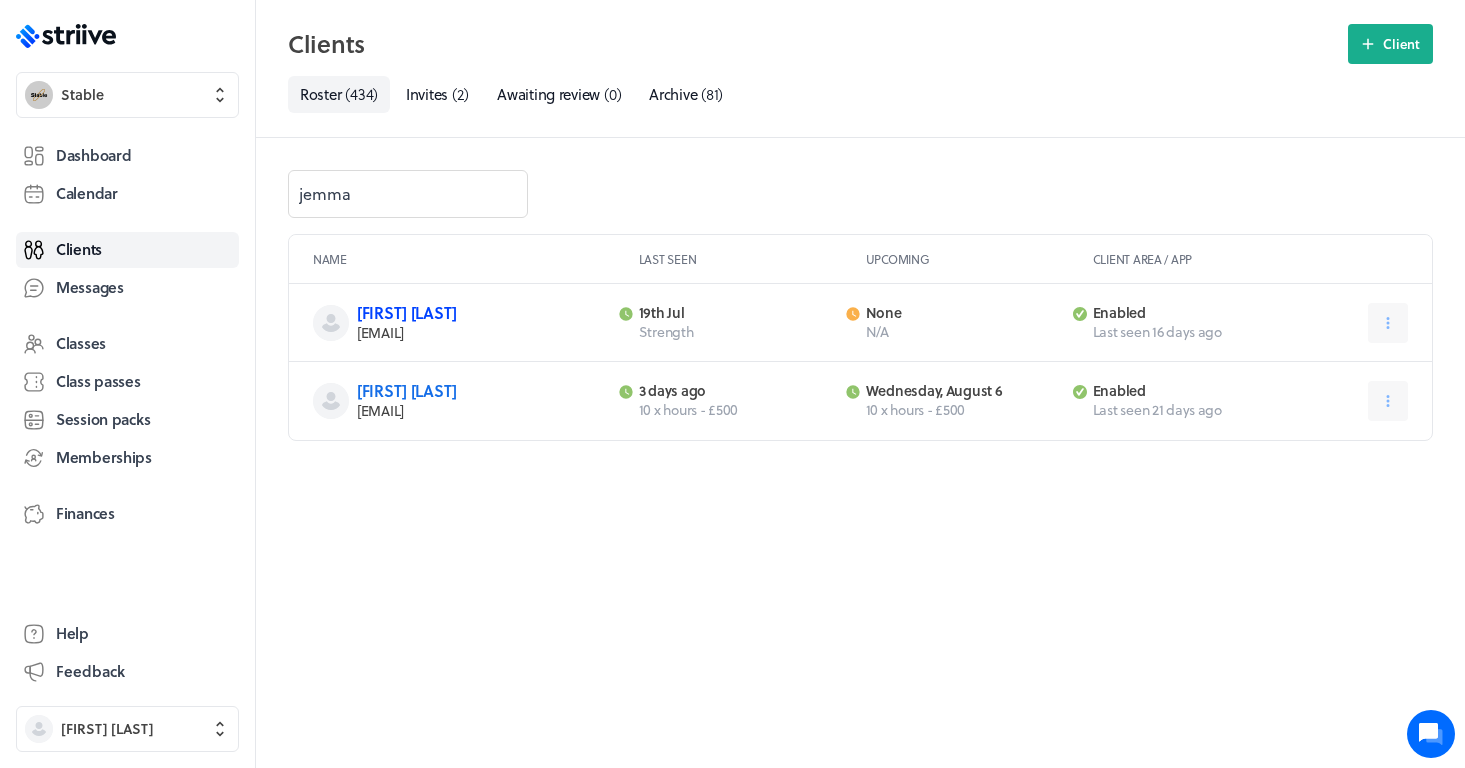 click on "[FIRST] [LAST]" at bounding box center [407, 312] 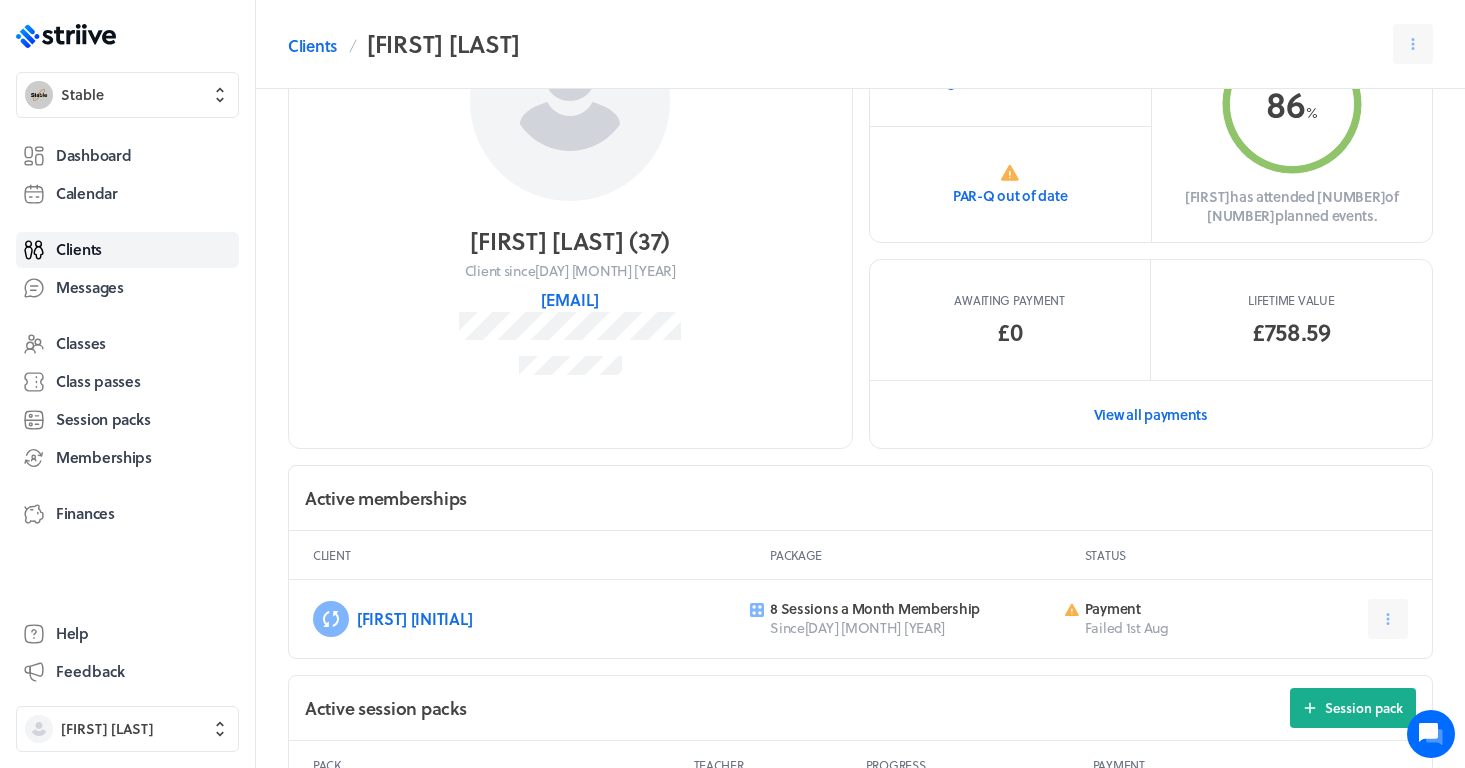 scroll, scrollTop: 197, scrollLeft: 0, axis: vertical 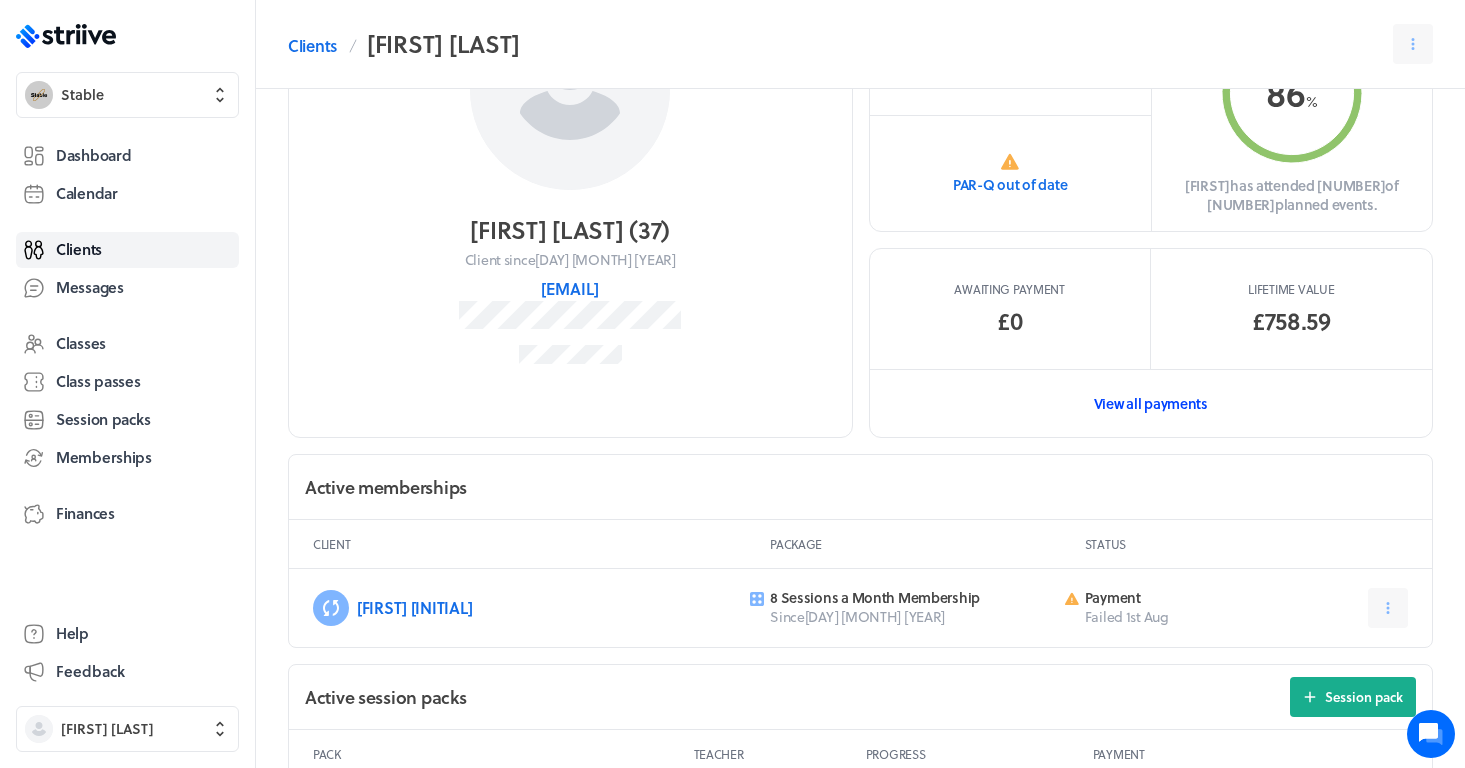 click on "View all payments" at bounding box center (1151, 403) 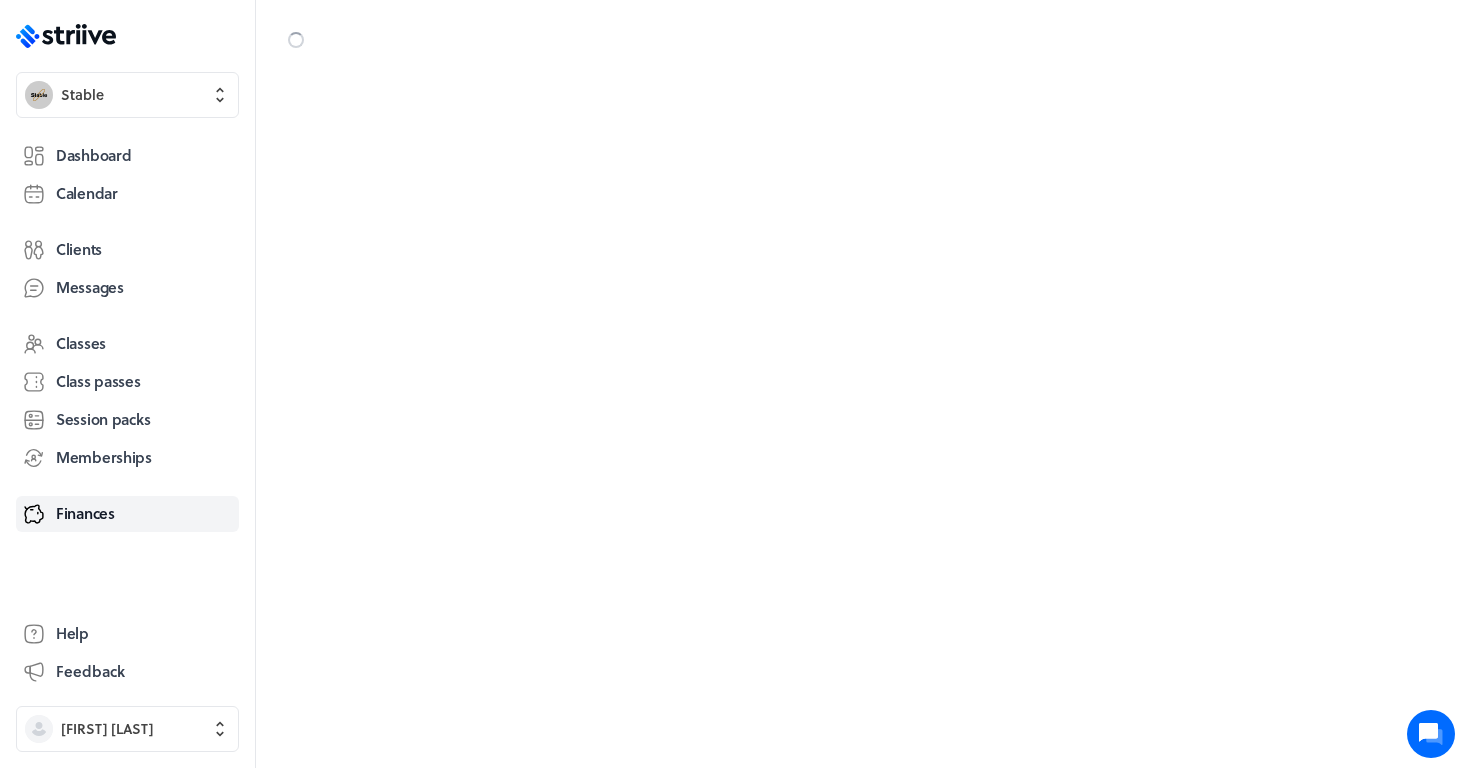 scroll, scrollTop: 0, scrollLeft: 0, axis: both 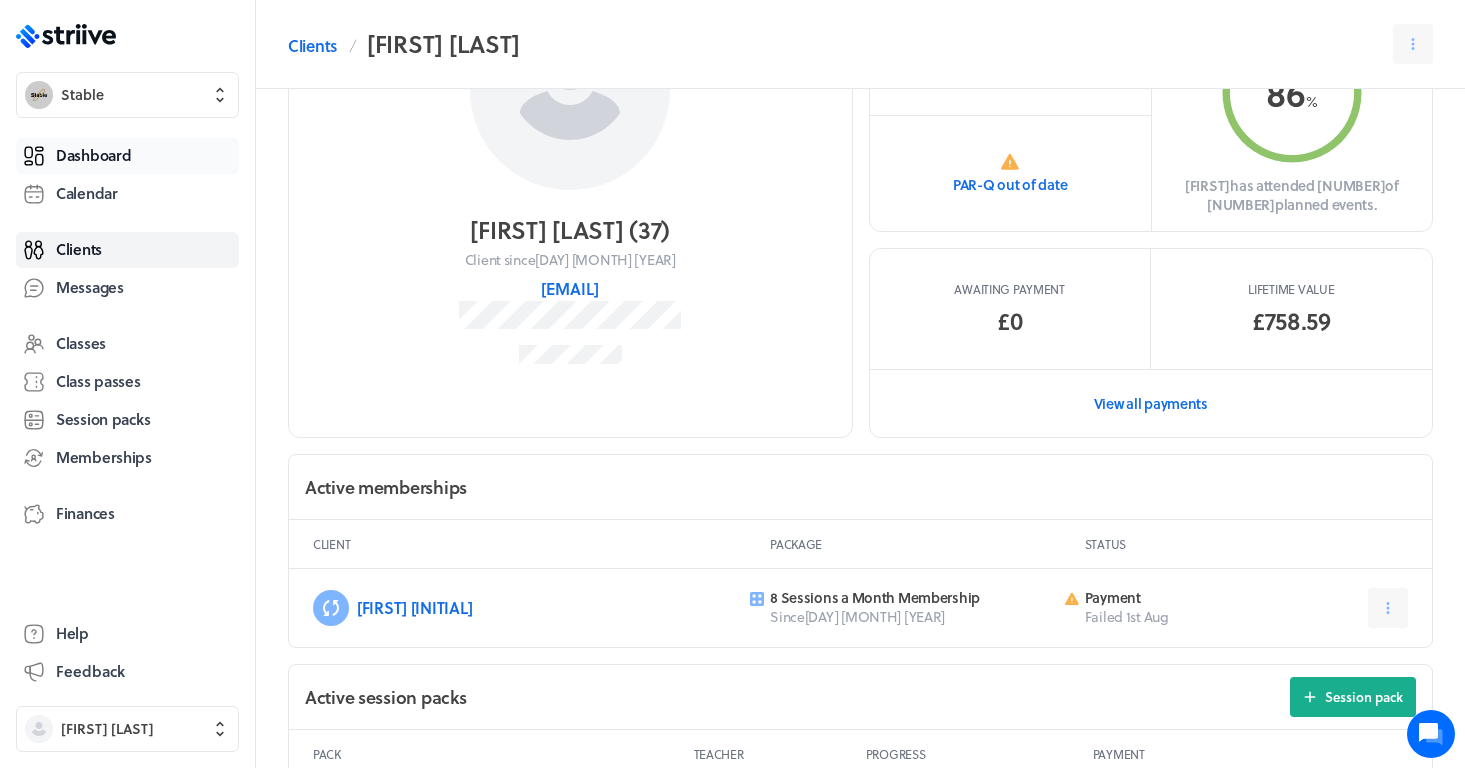 click on "Dashboard" at bounding box center [127, 156] 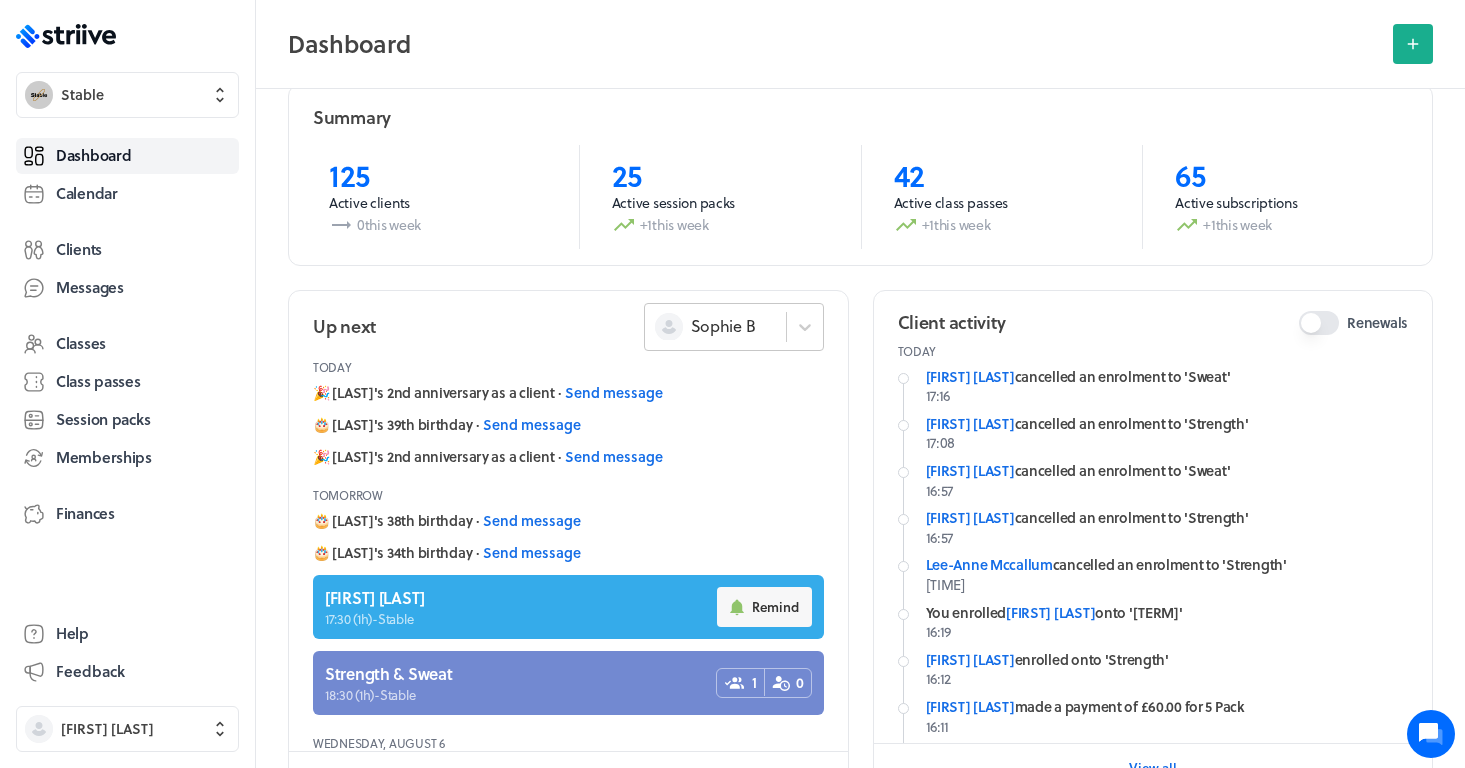 scroll, scrollTop: 38, scrollLeft: 0, axis: vertical 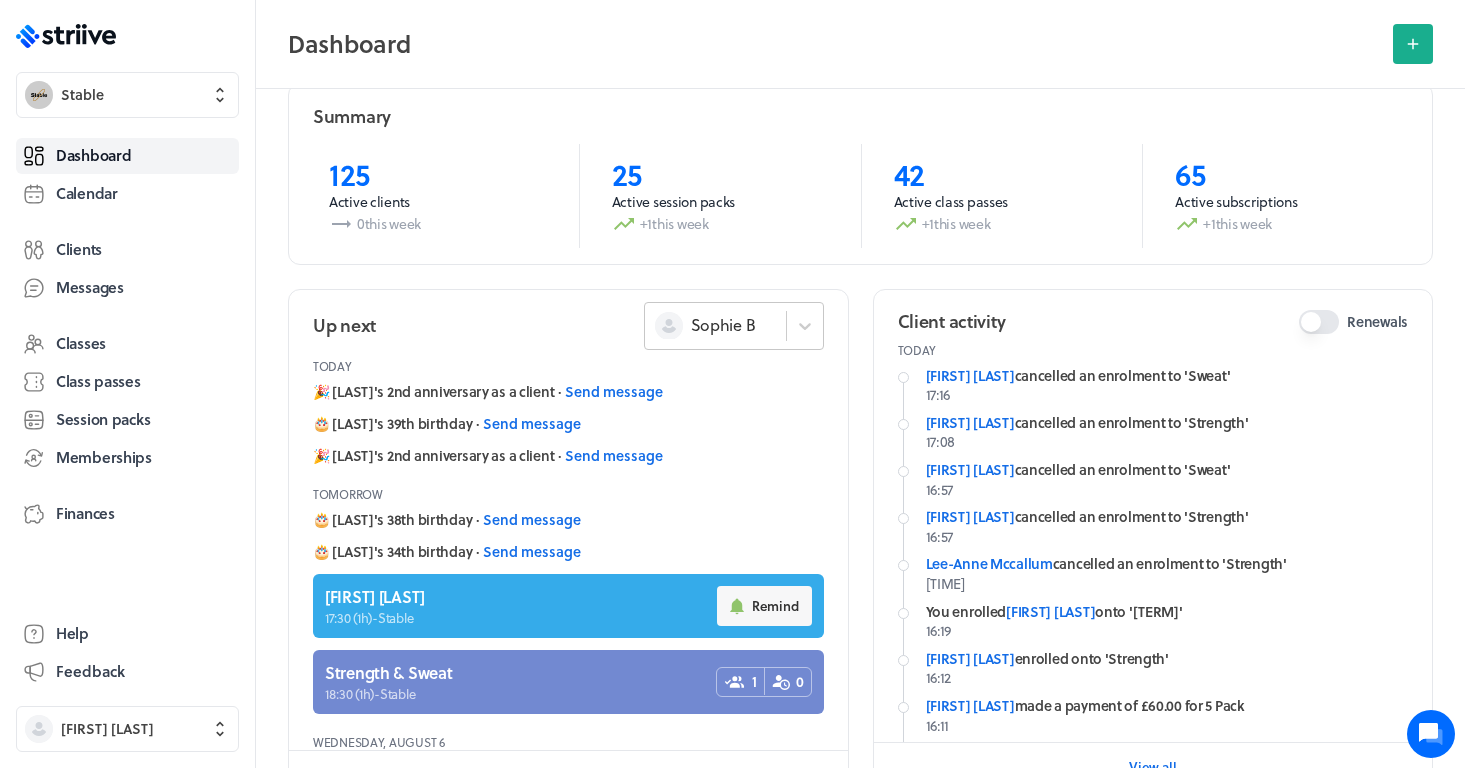 click on "Sophie B" at bounding box center [723, 325] 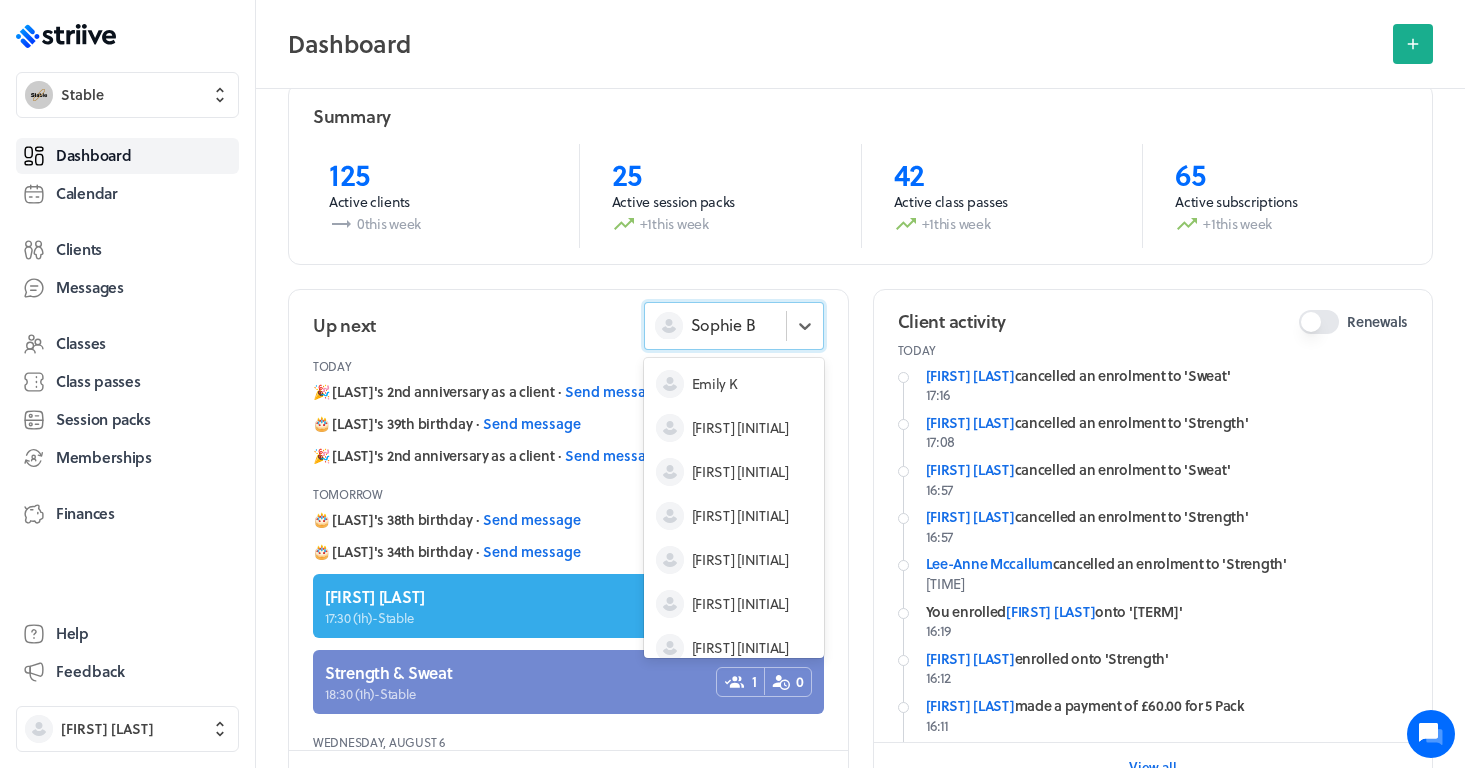 scroll, scrollTop: 60, scrollLeft: 0, axis: vertical 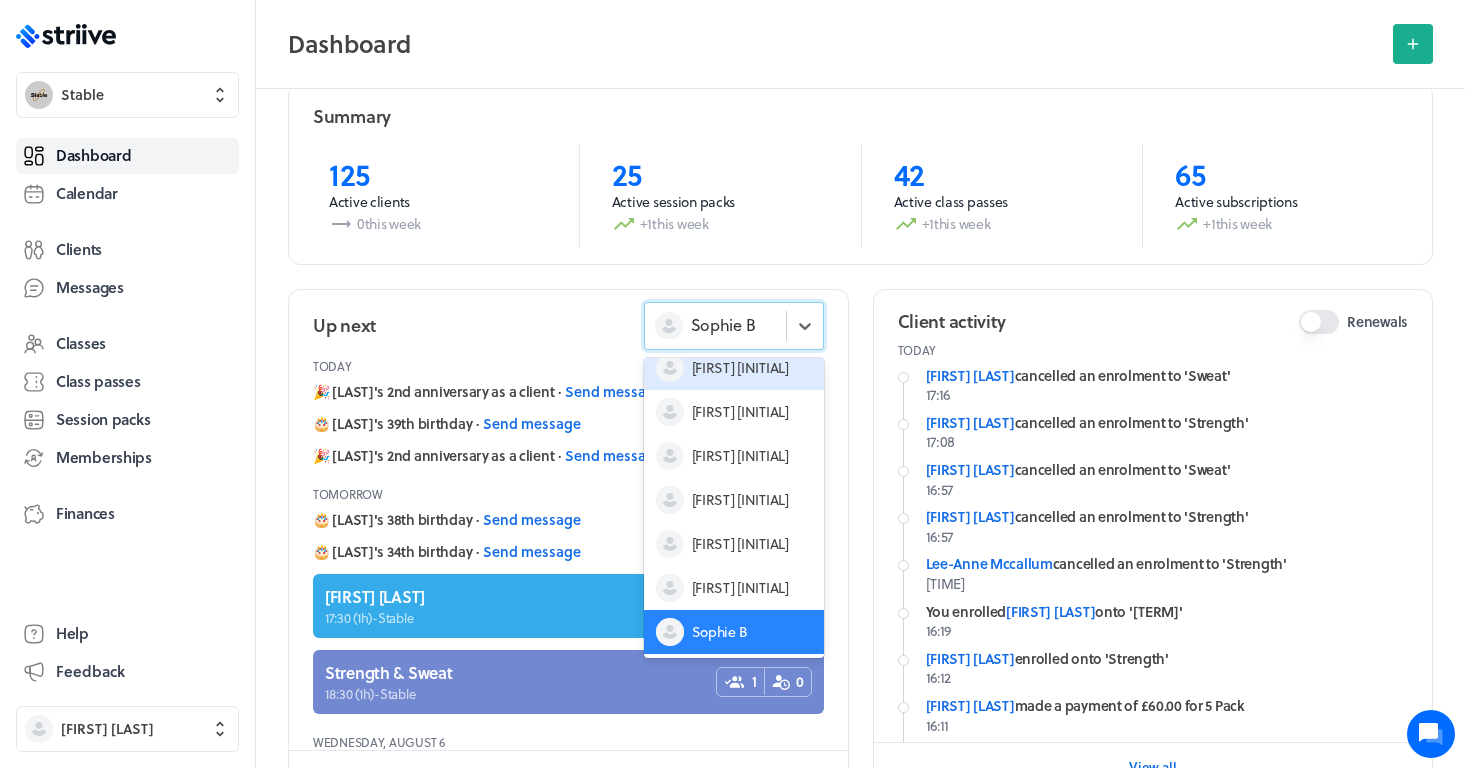 click on "[FIRST] [INITIAL]" at bounding box center [740, 368] 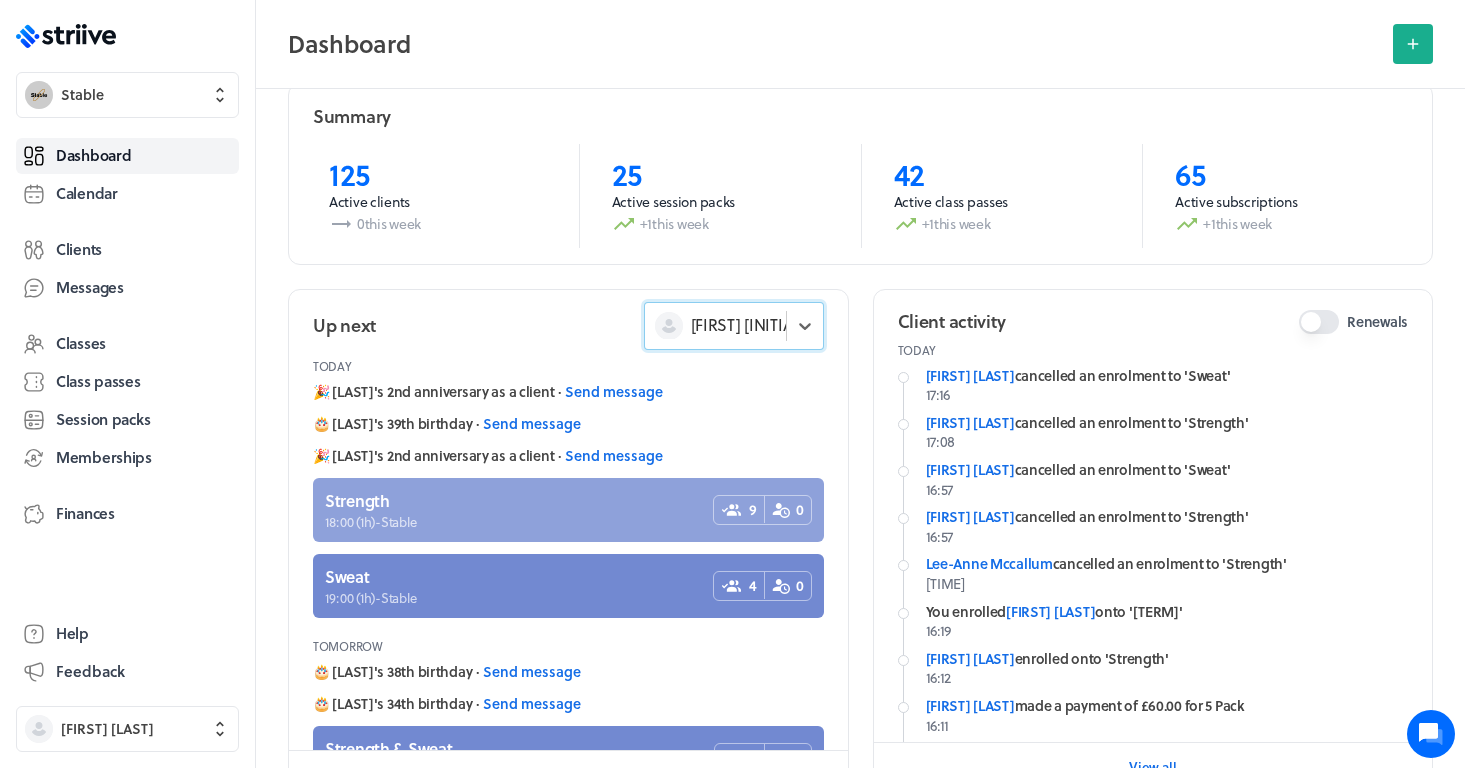 click at bounding box center (568, 510) 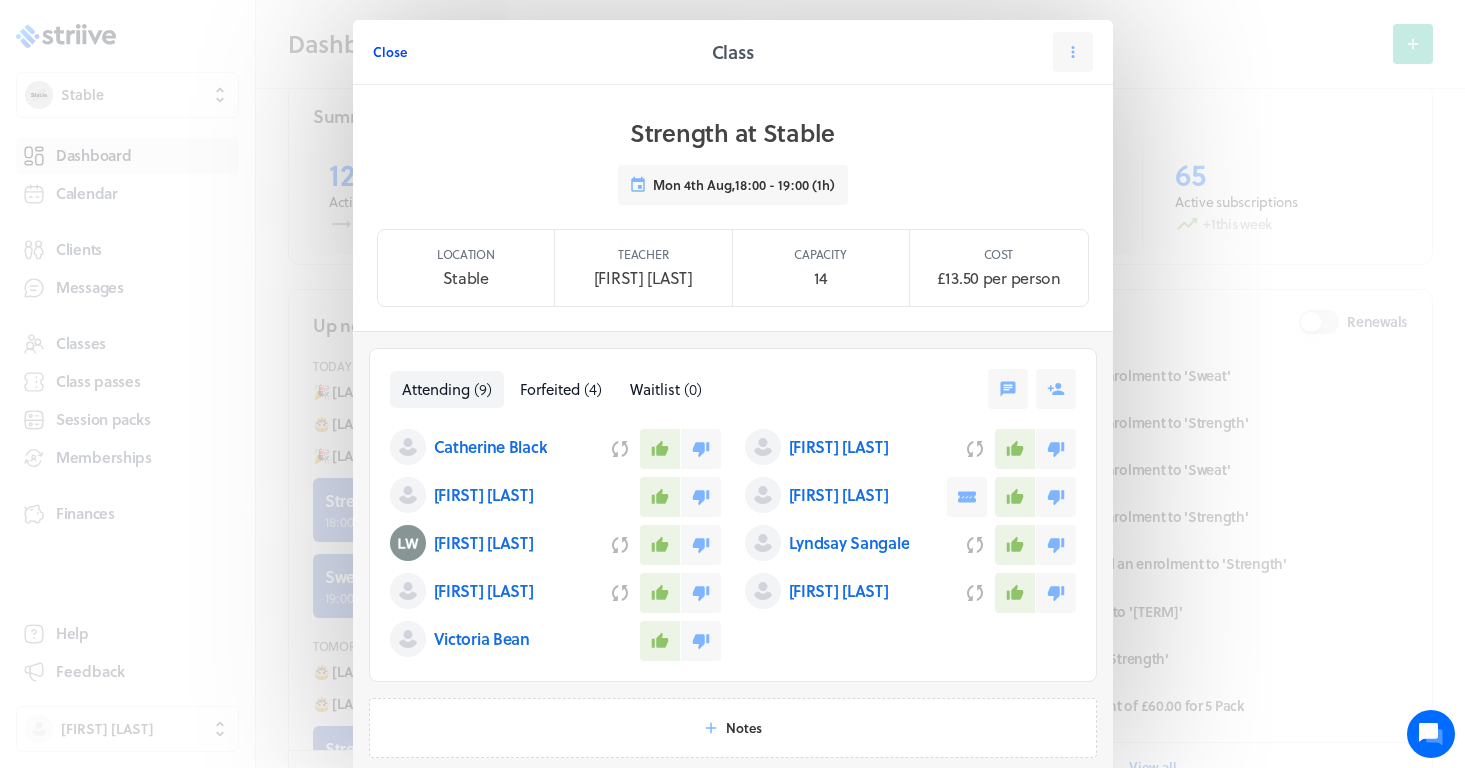 click on "Close" at bounding box center (390, 52) 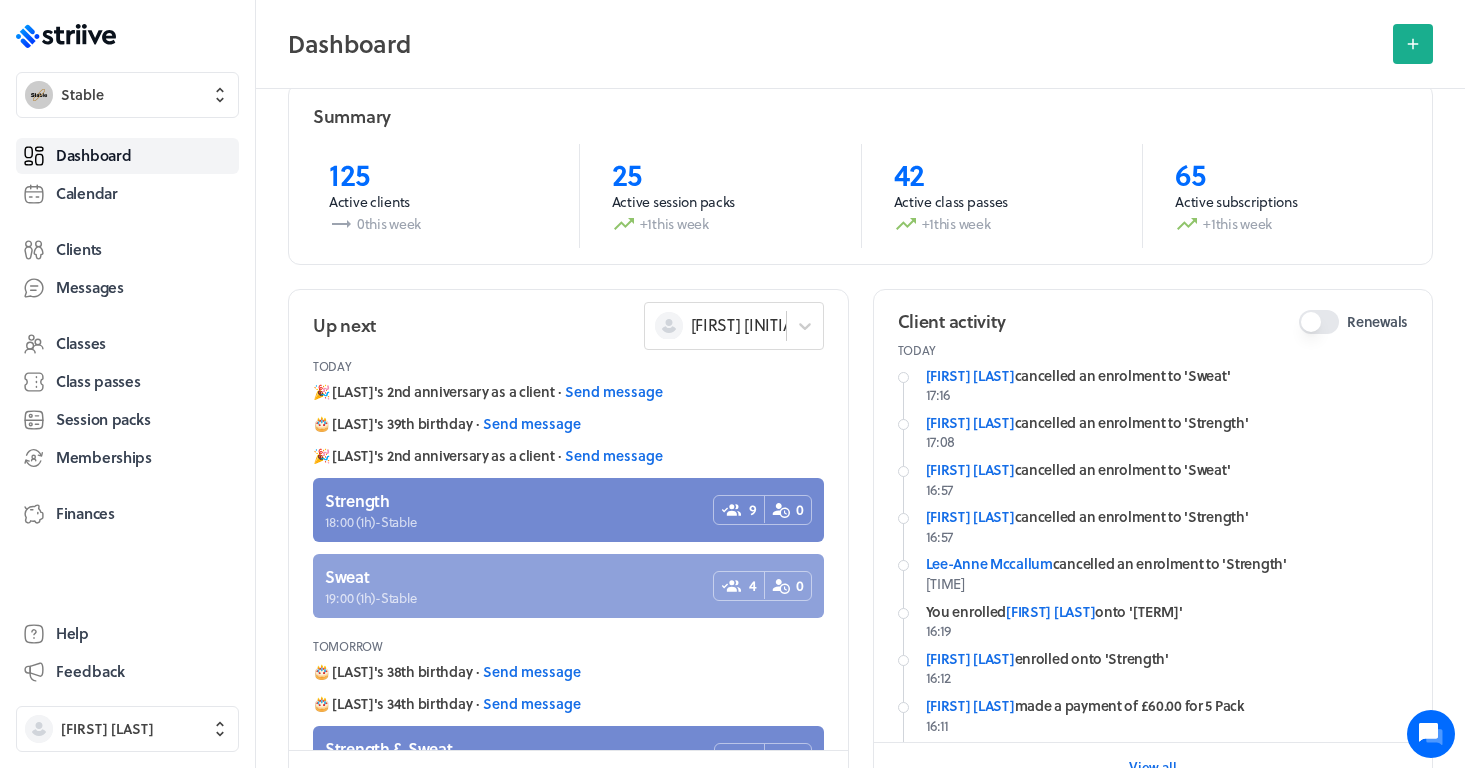click at bounding box center [568, 586] 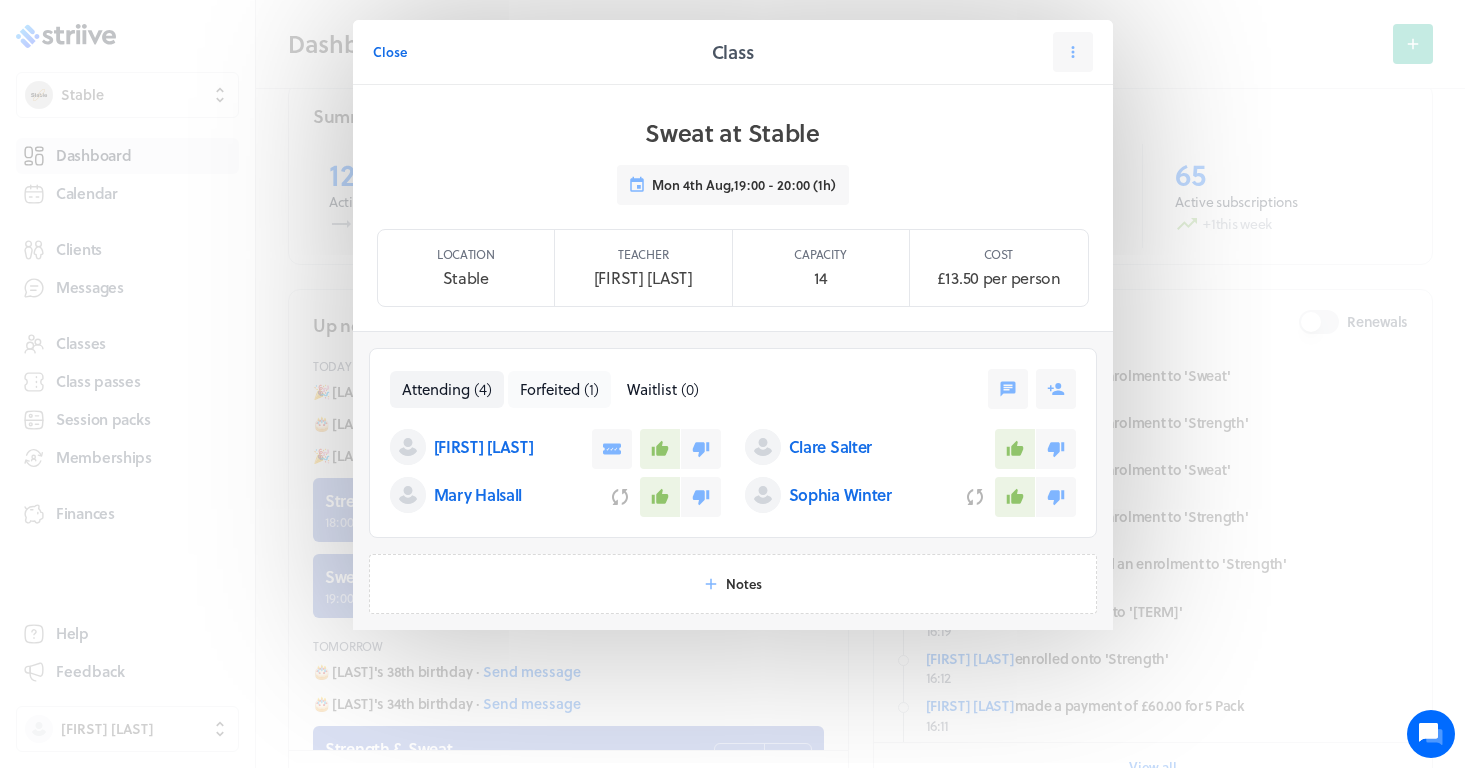click on "Forfeited" at bounding box center [550, 389] 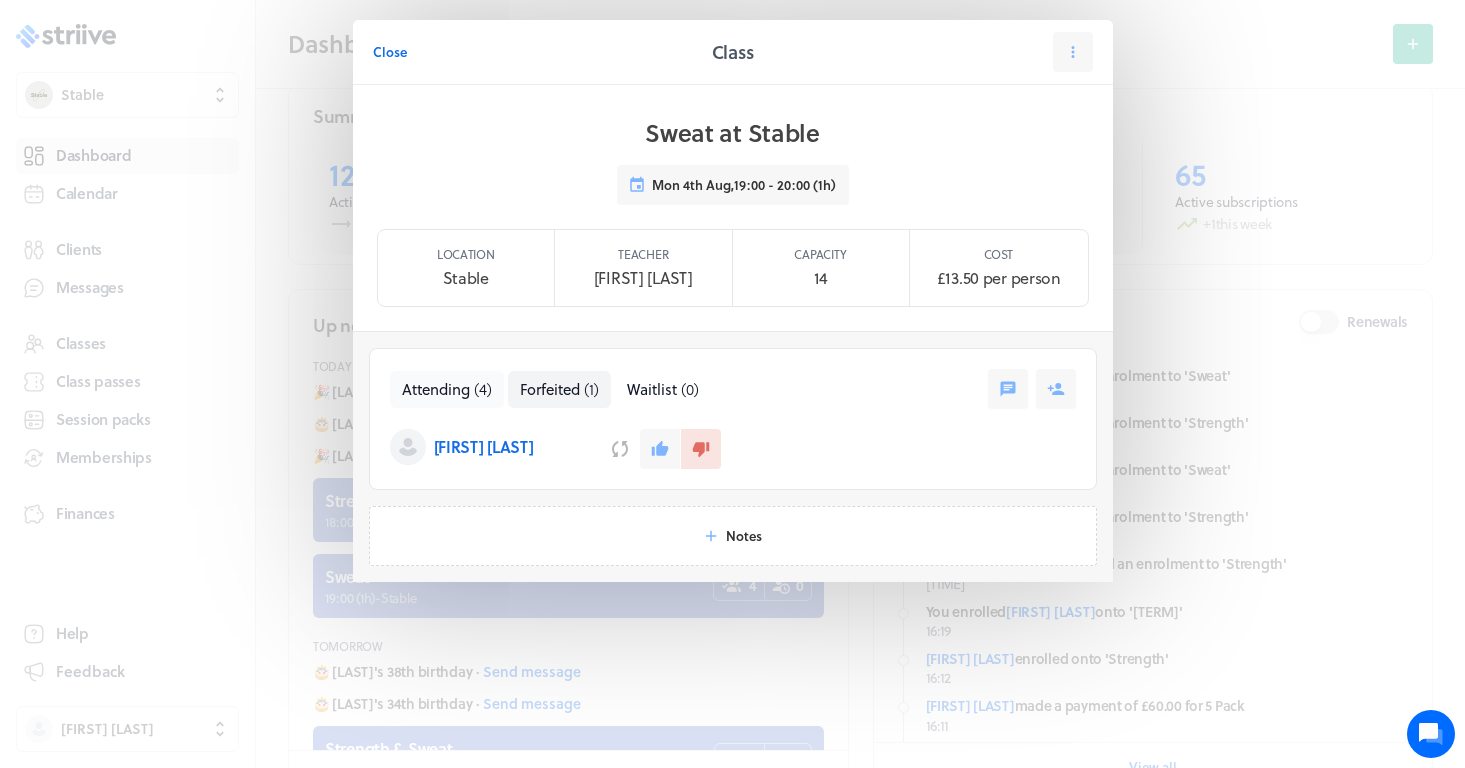 click on "Attending ( [NUMBER] )" at bounding box center (447, 389) 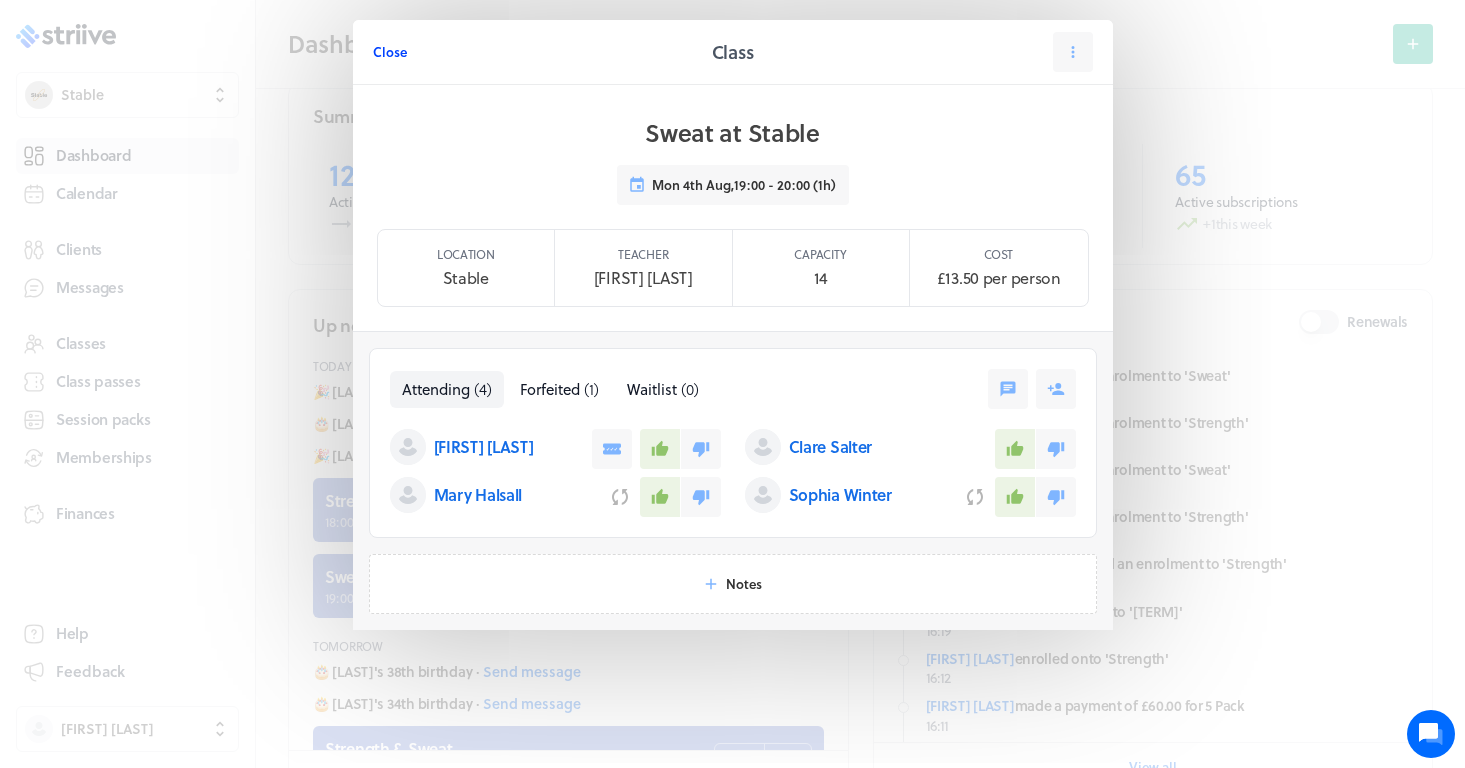click on "Close" at bounding box center [390, 52] 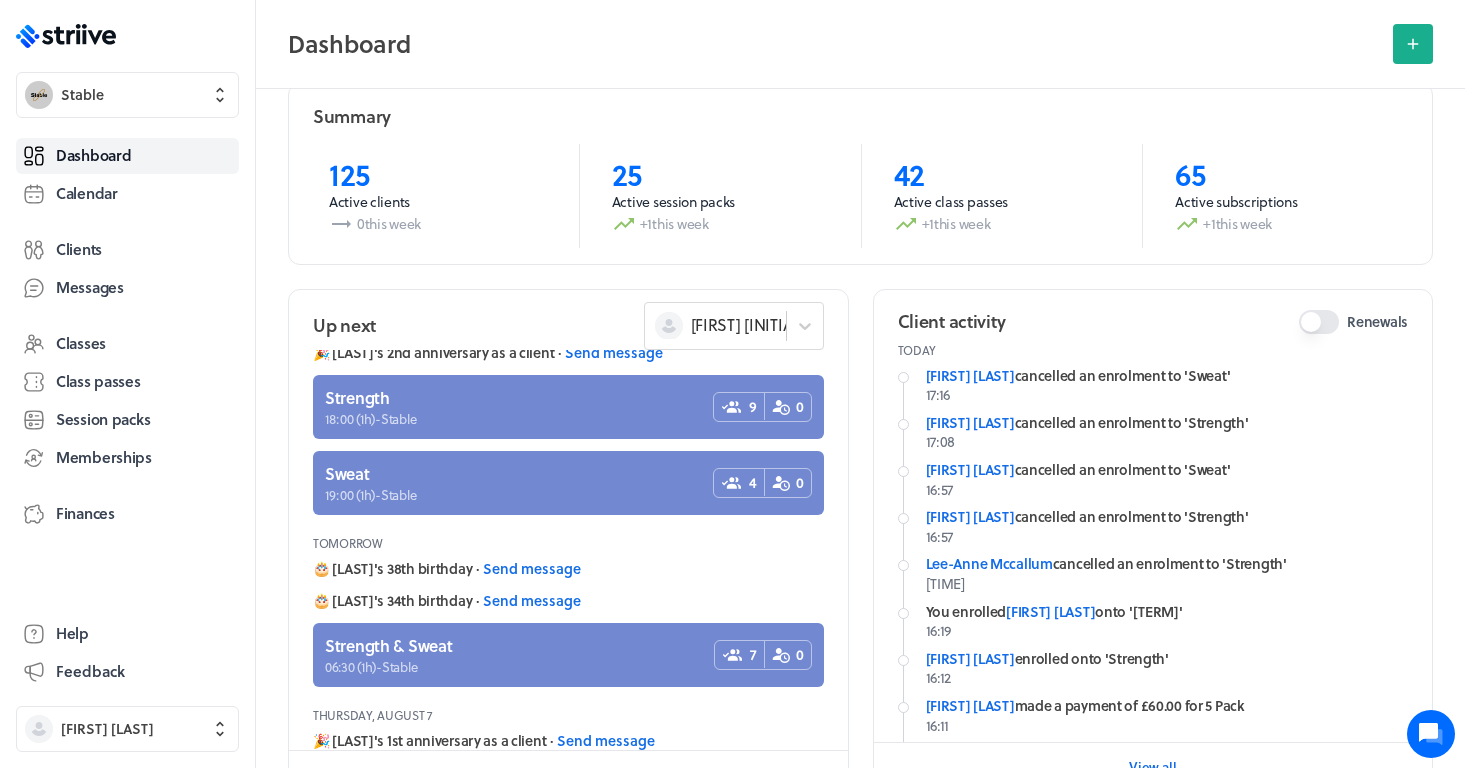 scroll, scrollTop: 77, scrollLeft: 0, axis: vertical 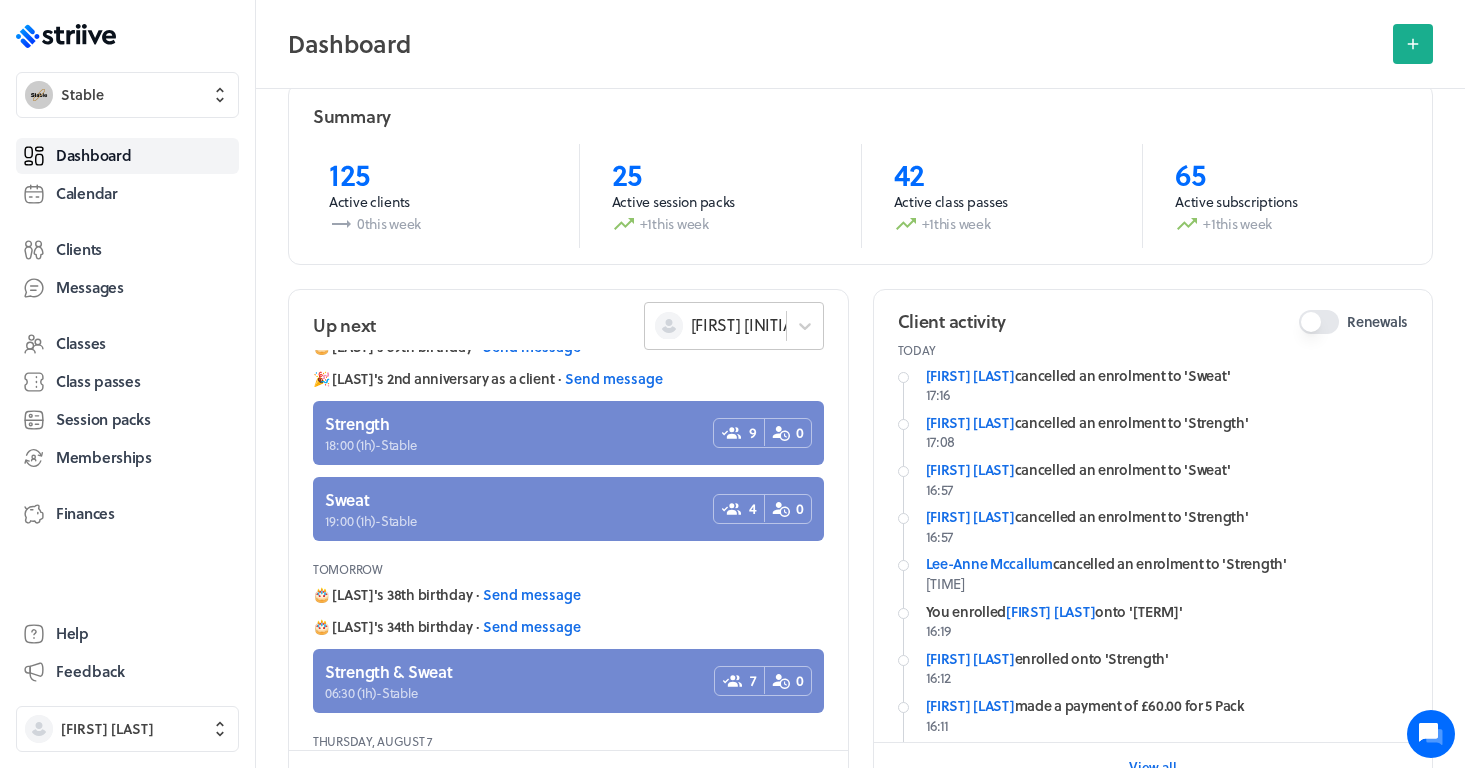 click on "[FIRST] [INITIAL]" at bounding box center (748, 325) 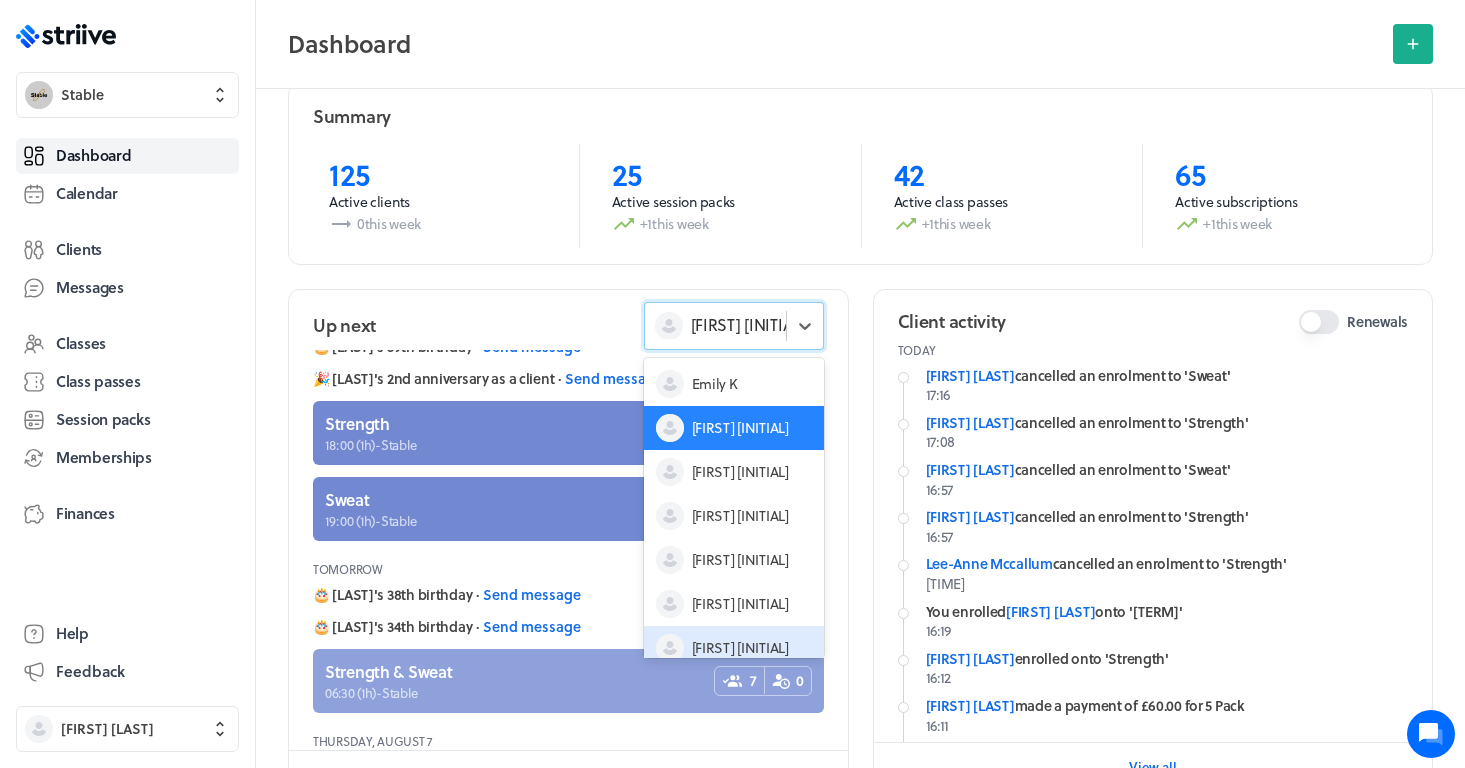 click at bounding box center [568, 681] 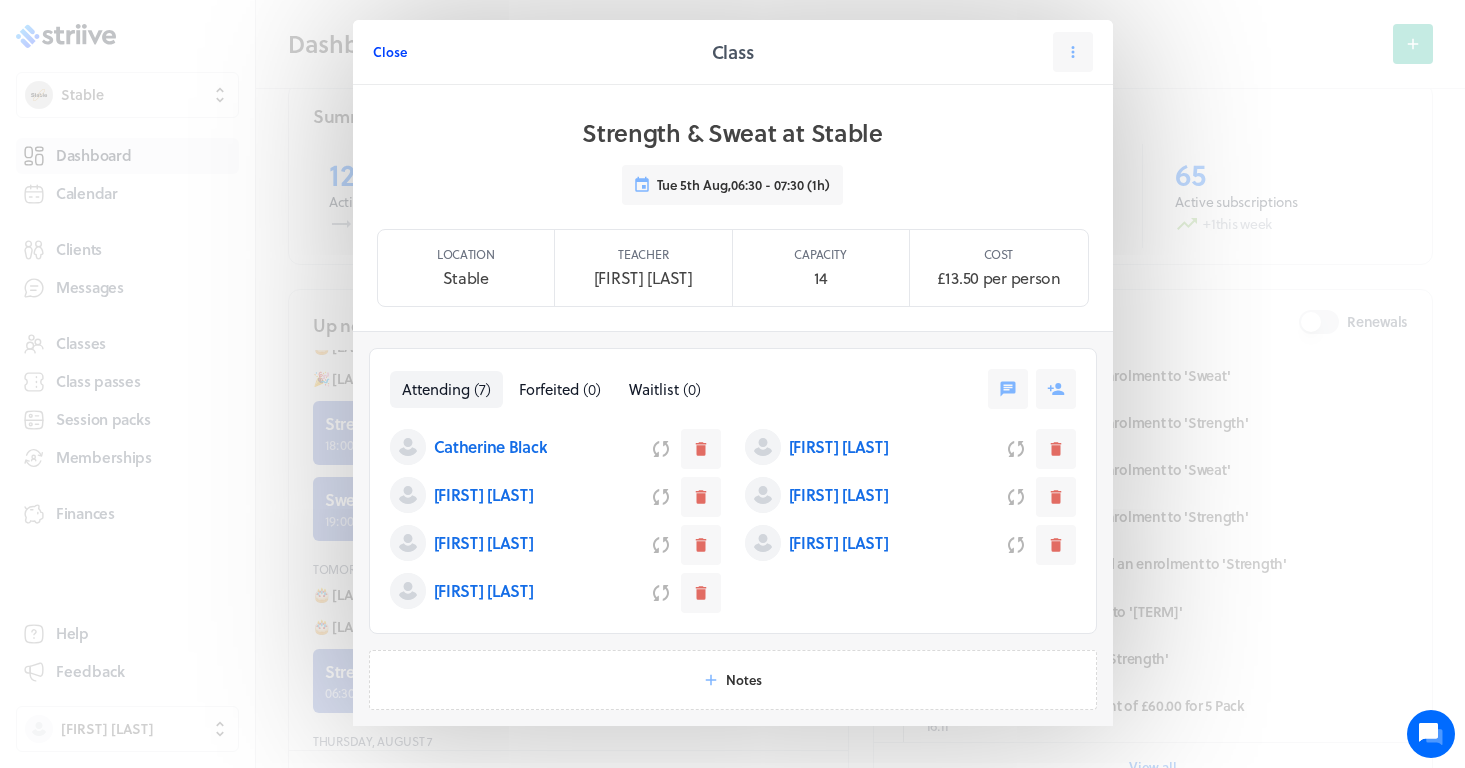 click on "Close" at bounding box center (390, 52) 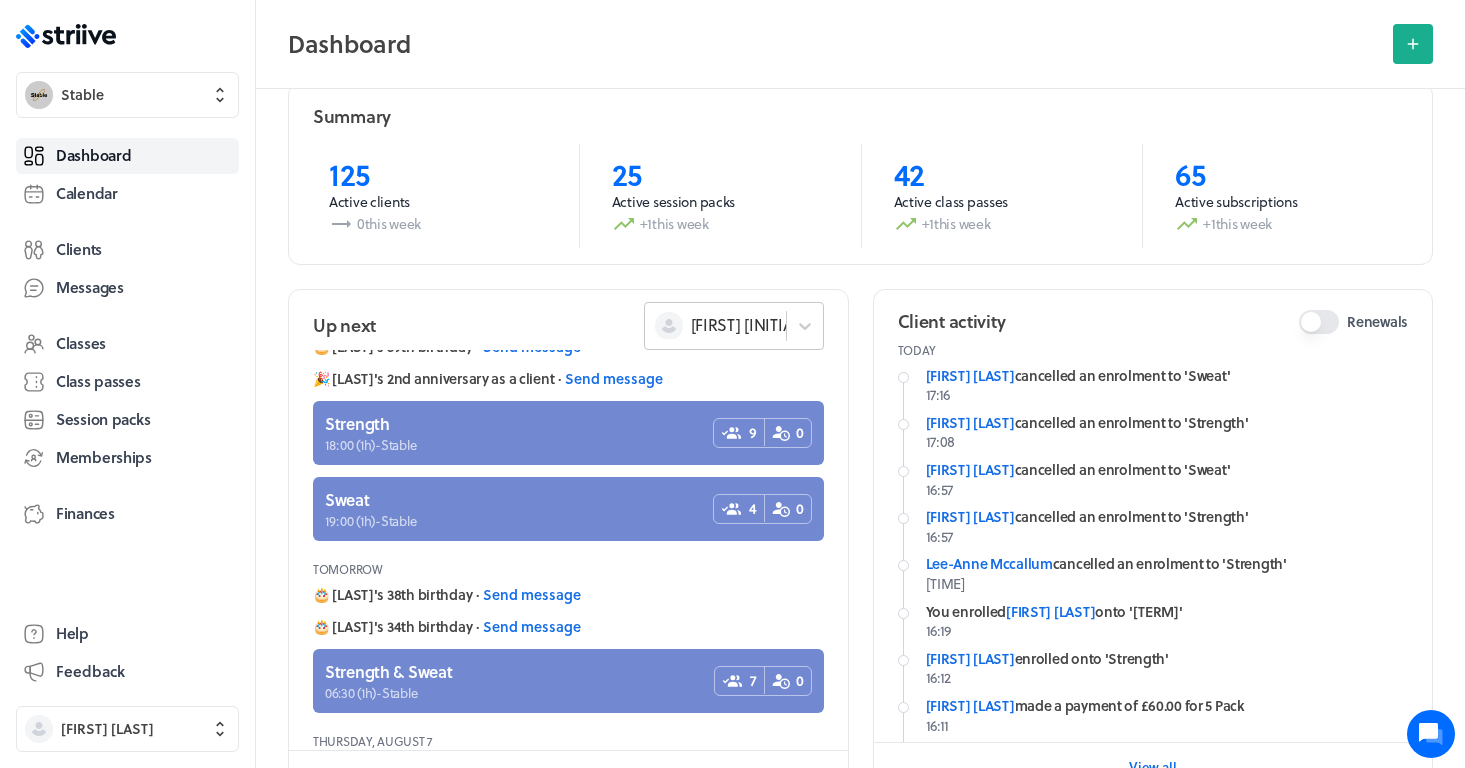 click on "[FIRST] [INITIAL]" at bounding box center (748, 325) 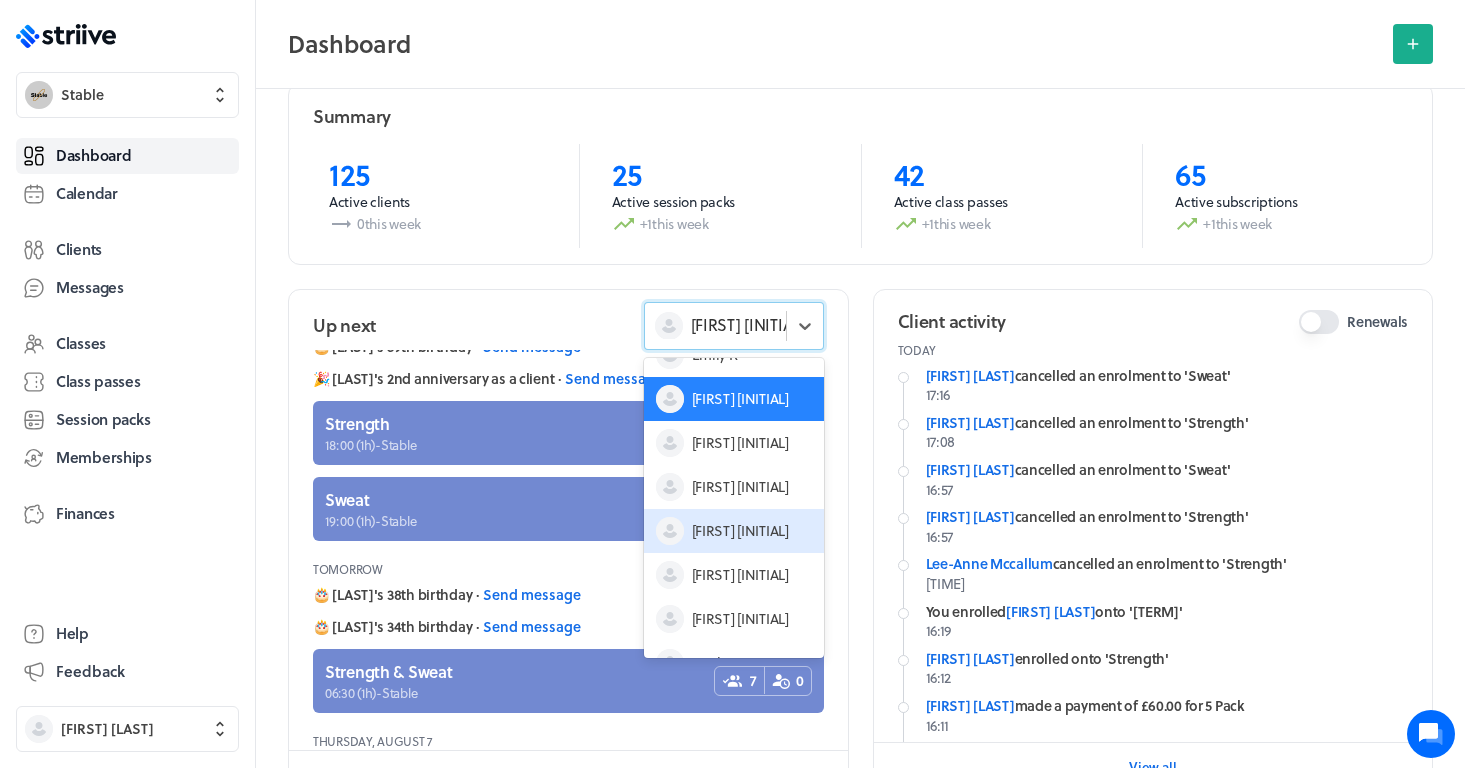 scroll, scrollTop: 60, scrollLeft: 0, axis: vertical 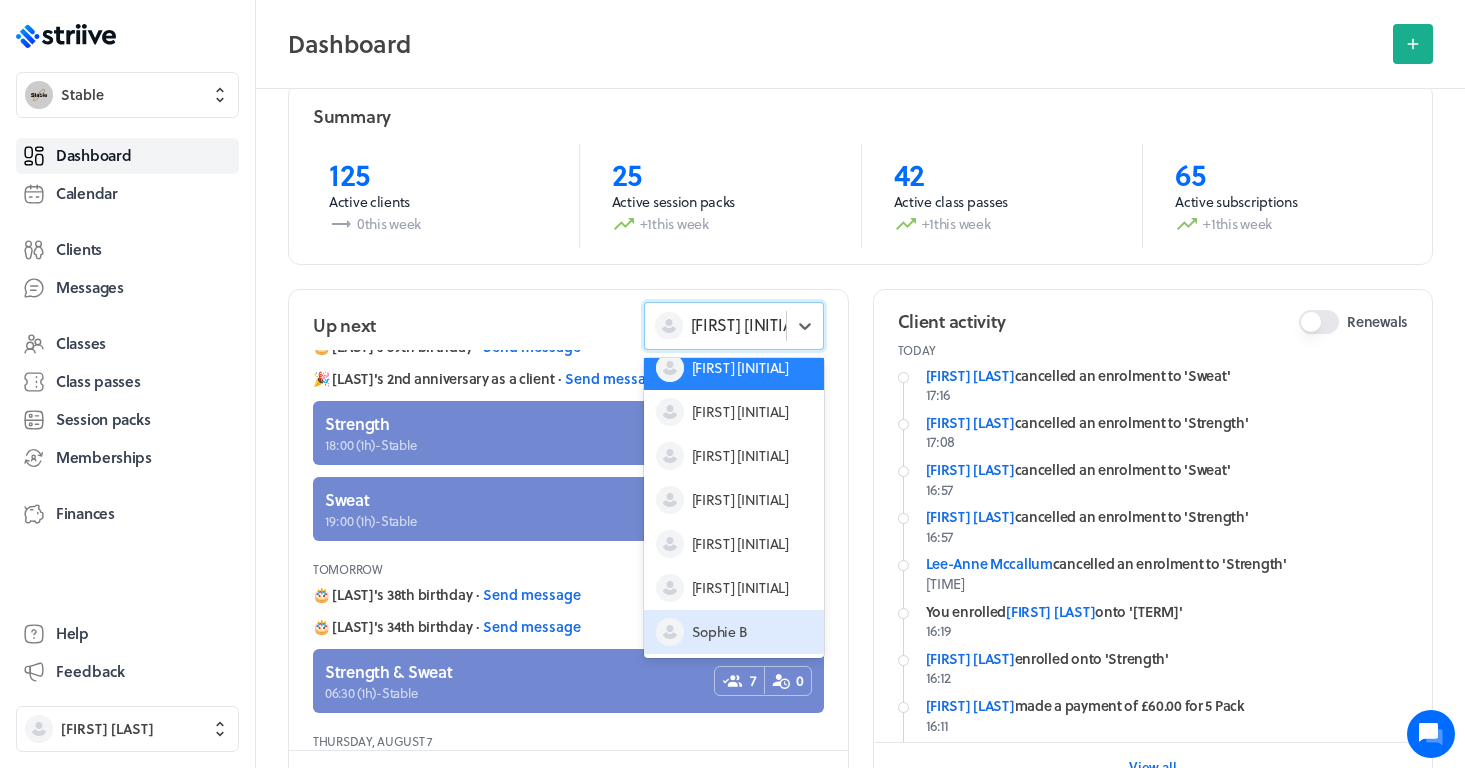 click on "Sophie B" at bounding box center (720, 632) 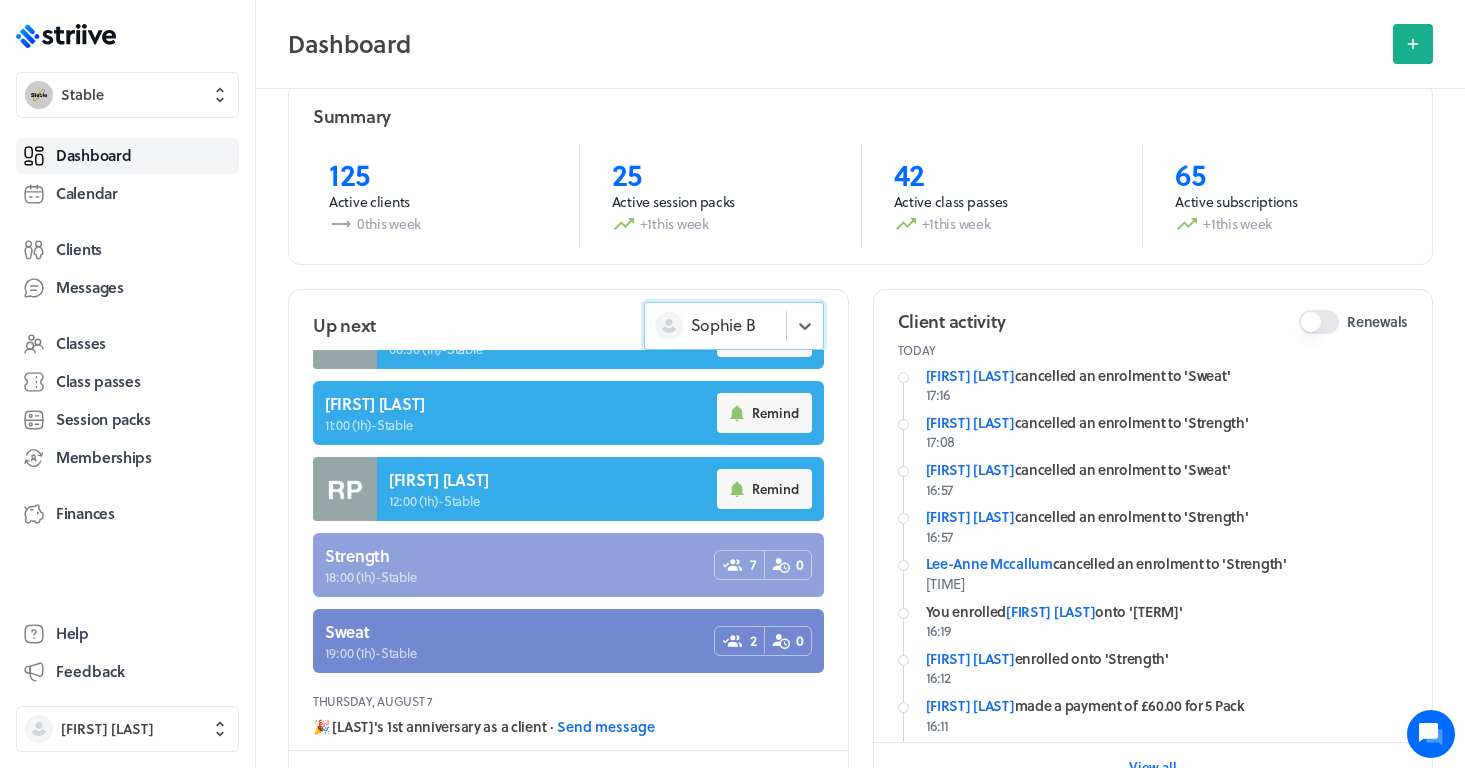 scroll, scrollTop: 525, scrollLeft: 0, axis: vertical 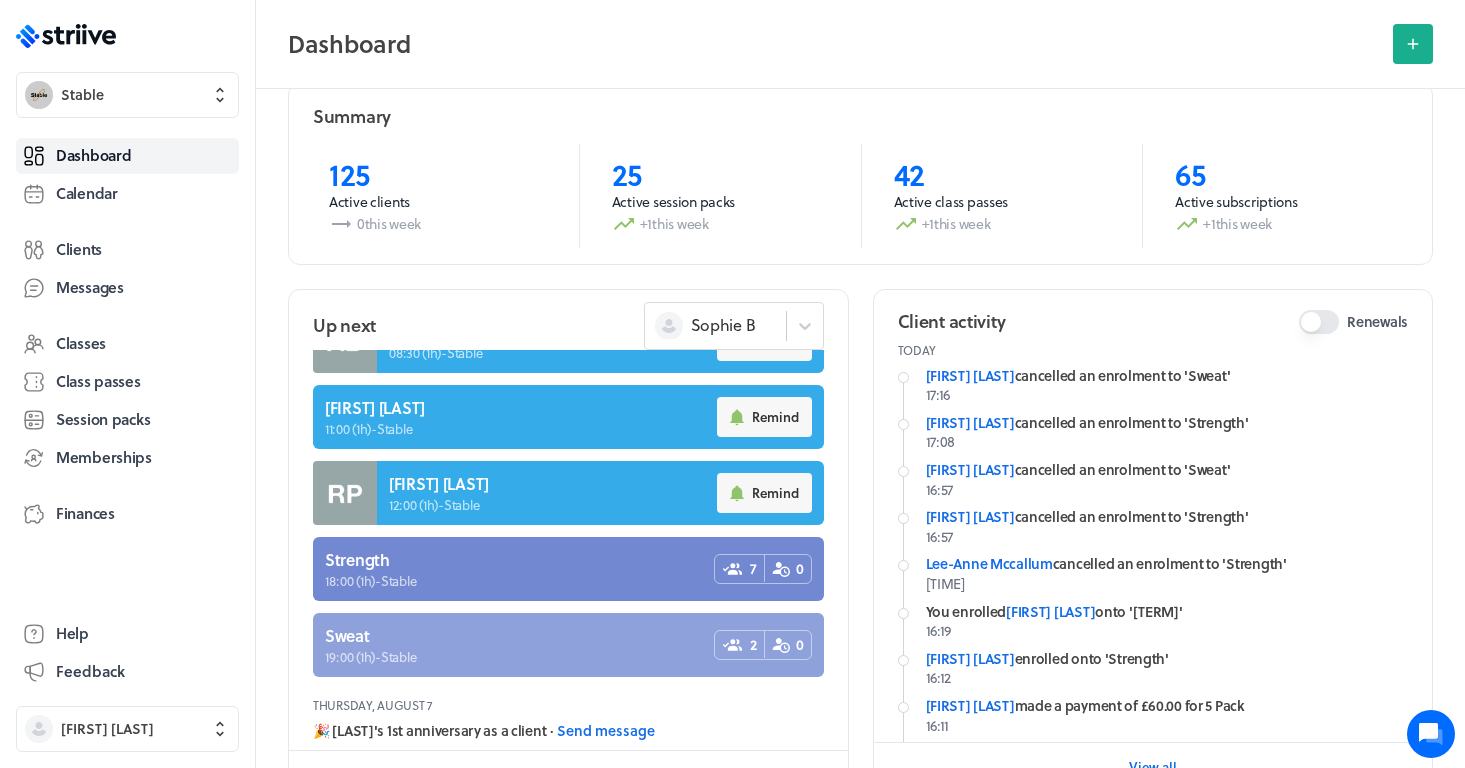 click at bounding box center [568, 645] 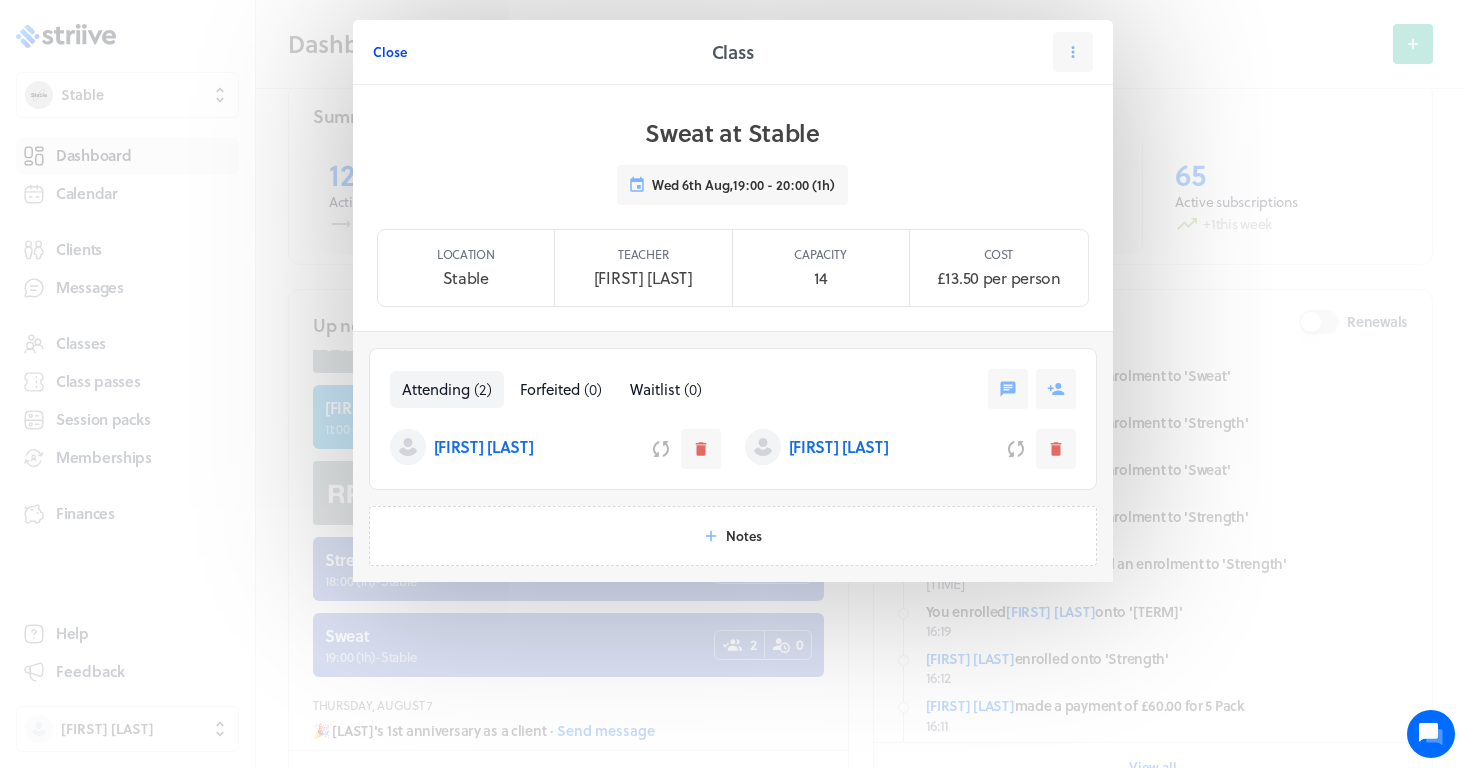 click on "Close" at bounding box center [390, 52] 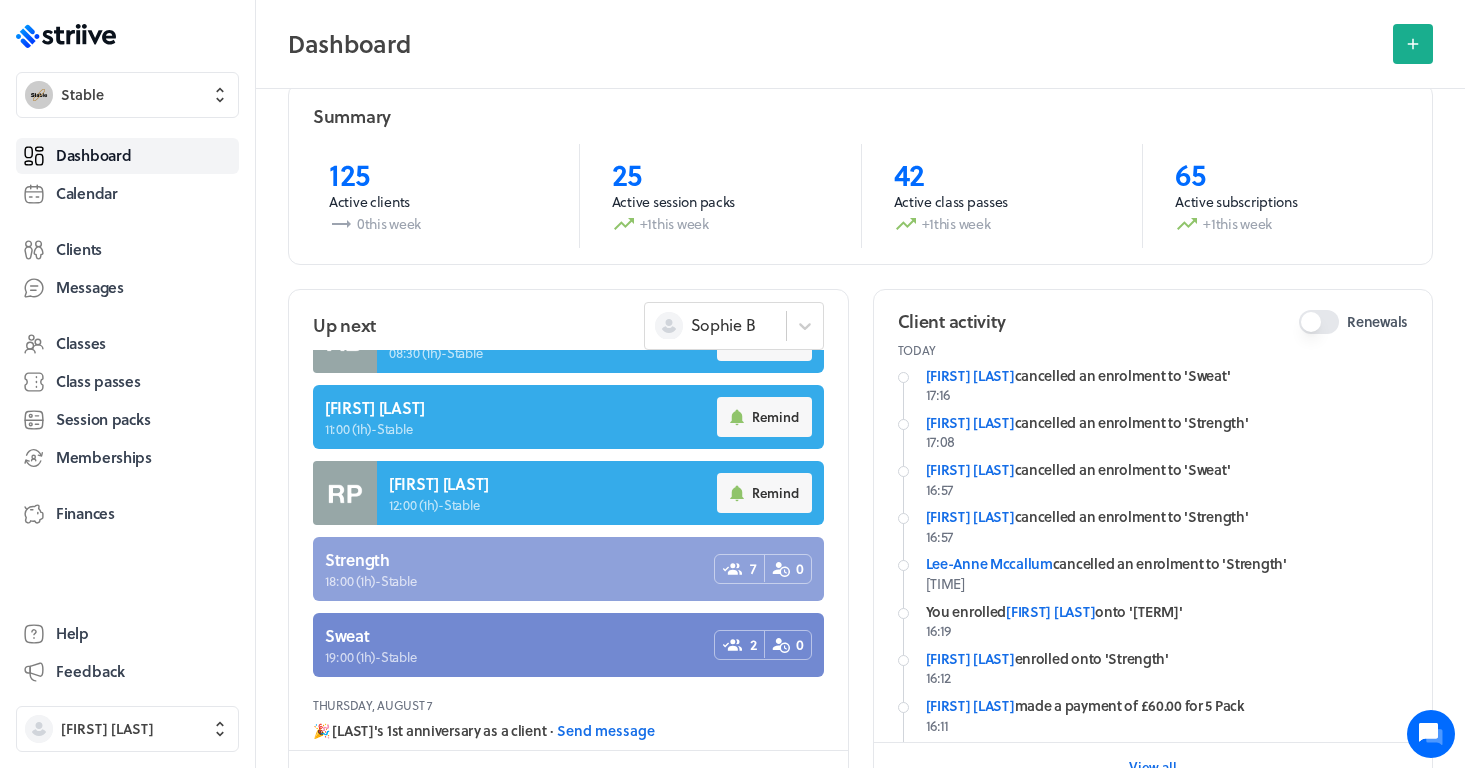 click at bounding box center [568, 569] 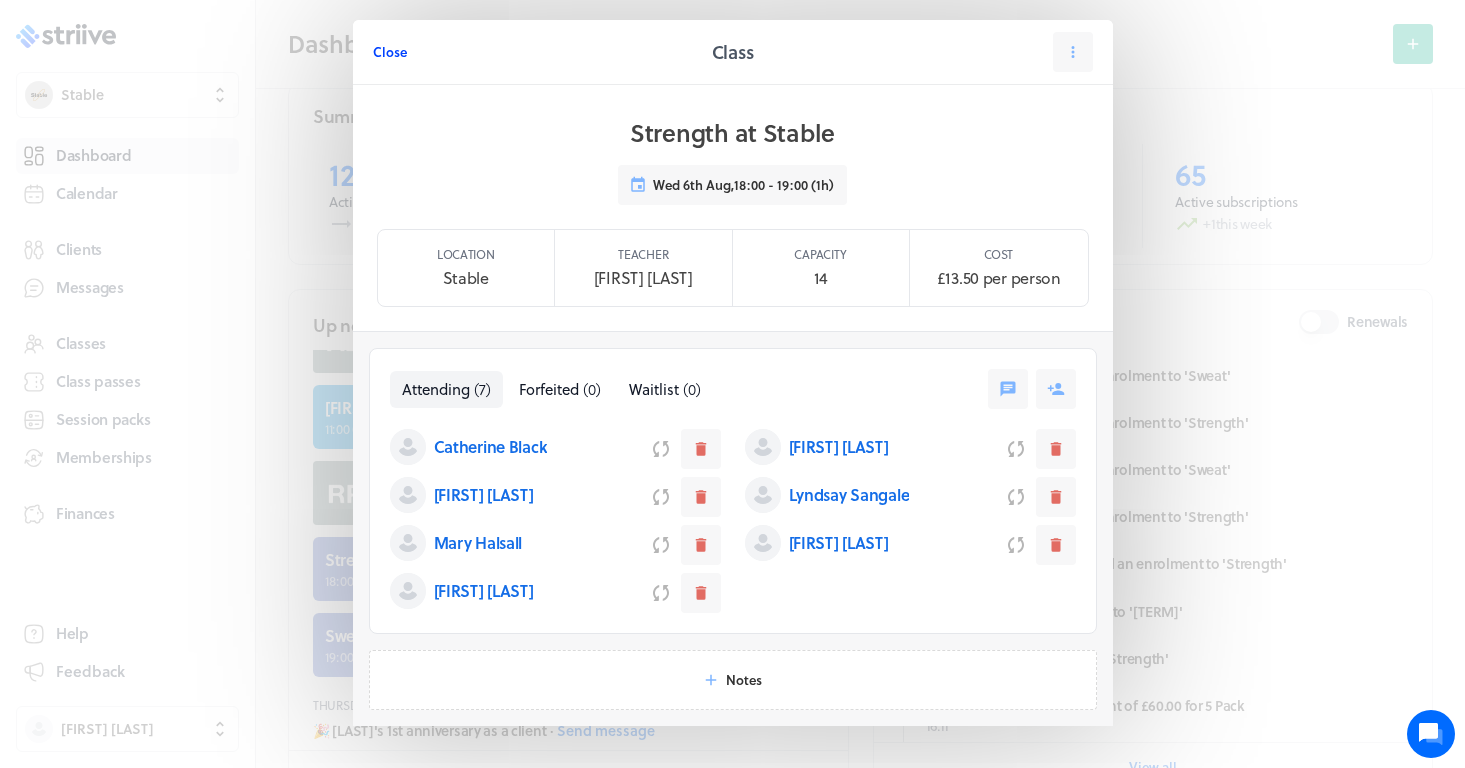 click on "Close" at bounding box center [390, 52] 